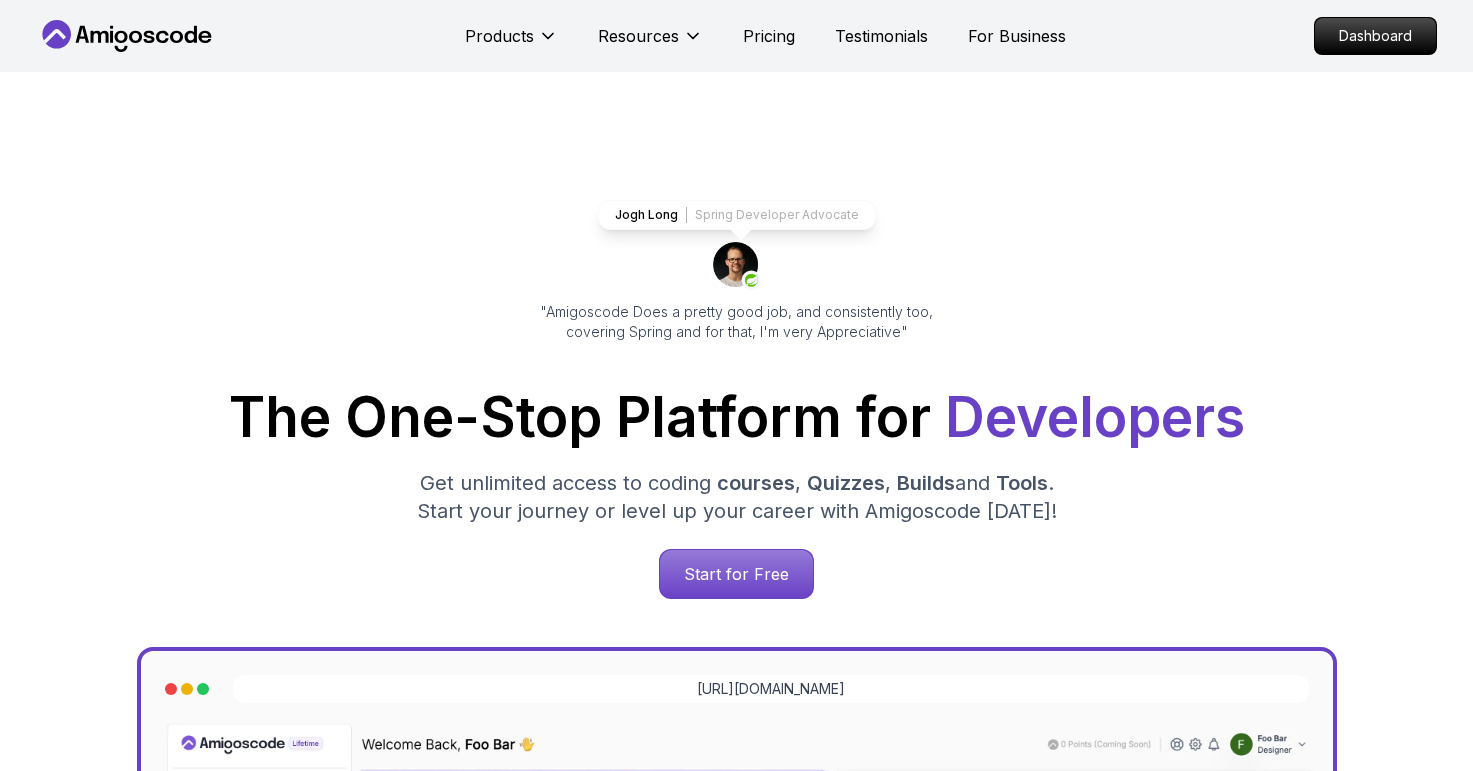 scroll, scrollTop: 0, scrollLeft: 0, axis: both 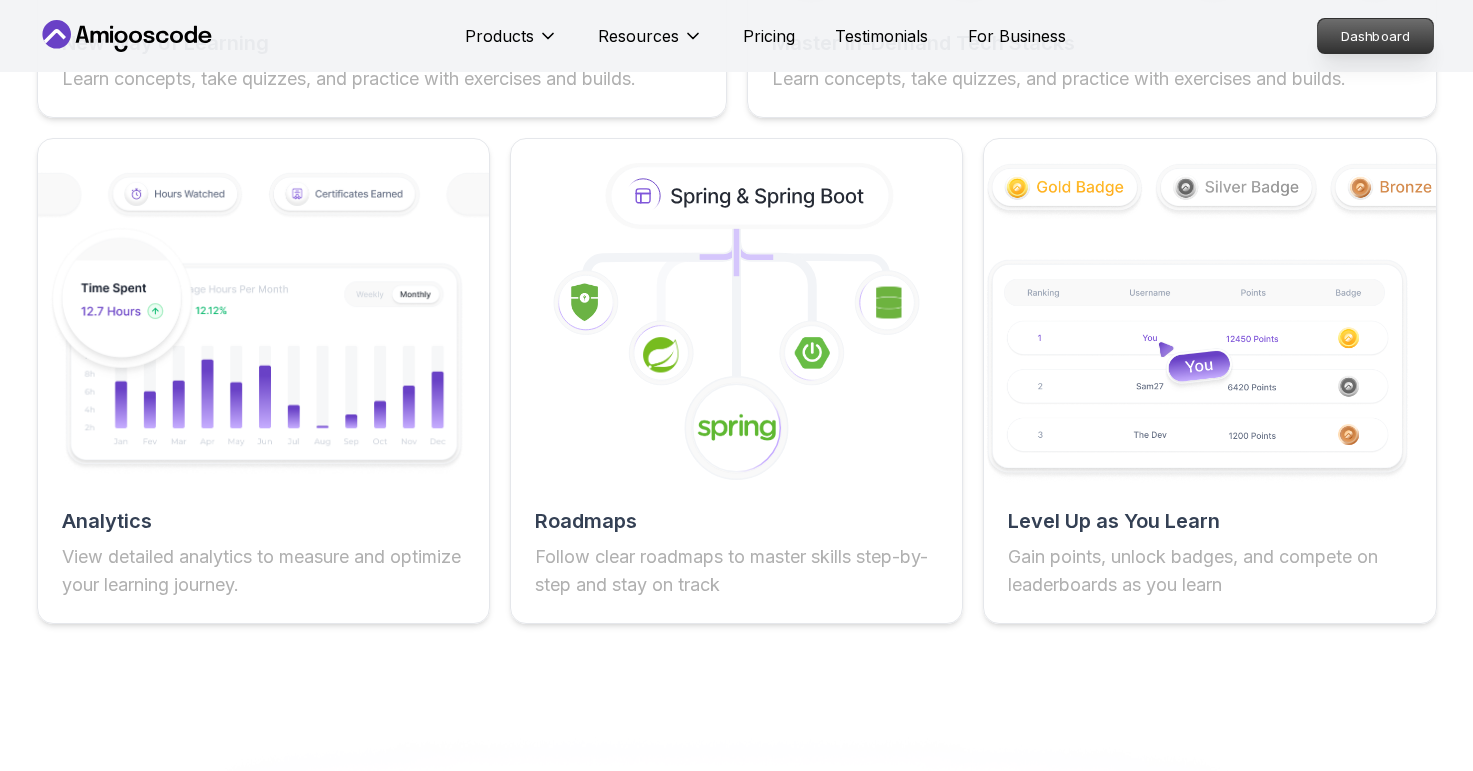 click on "Dashboard" at bounding box center (1375, 36) 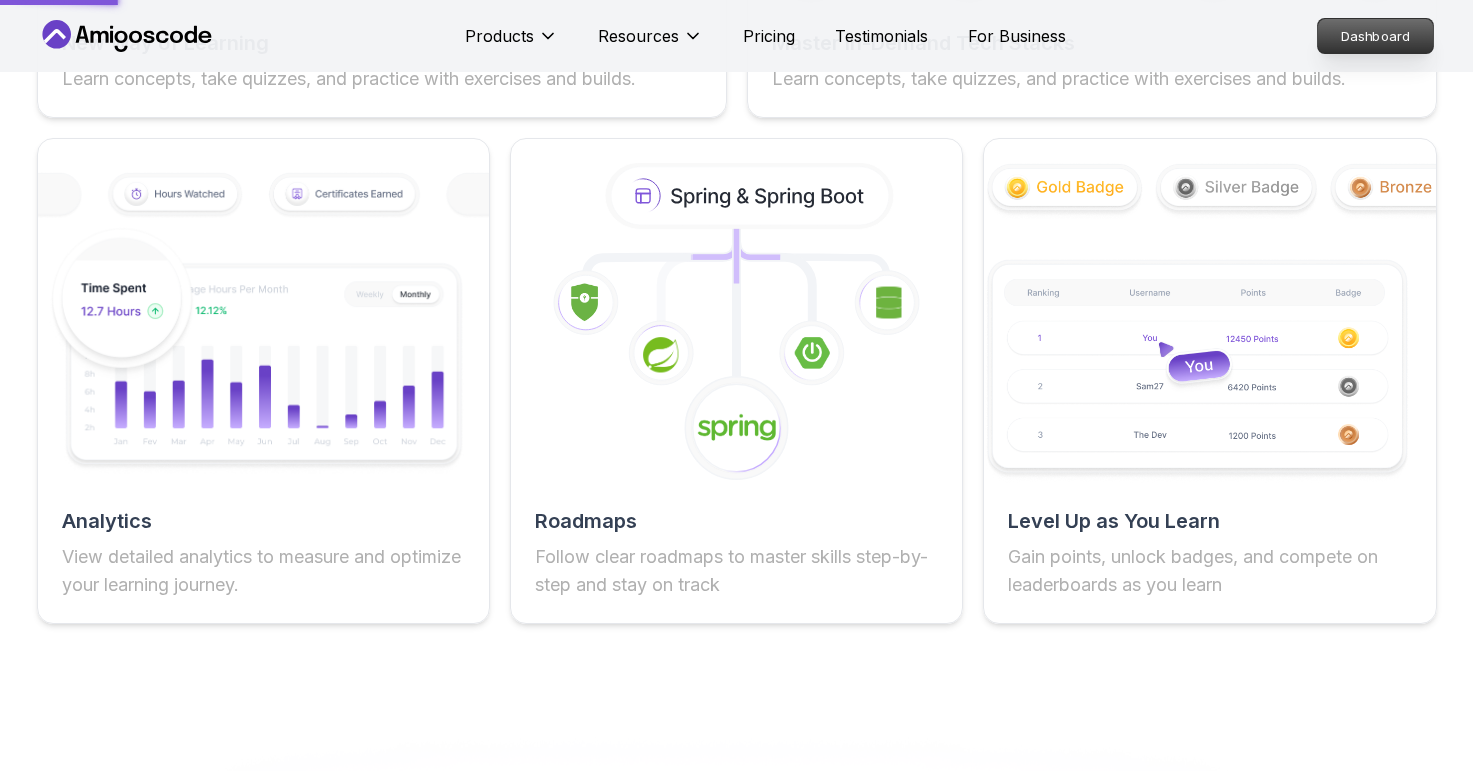 scroll, scrollTop: 0, scrollLeft: 0, axis: both 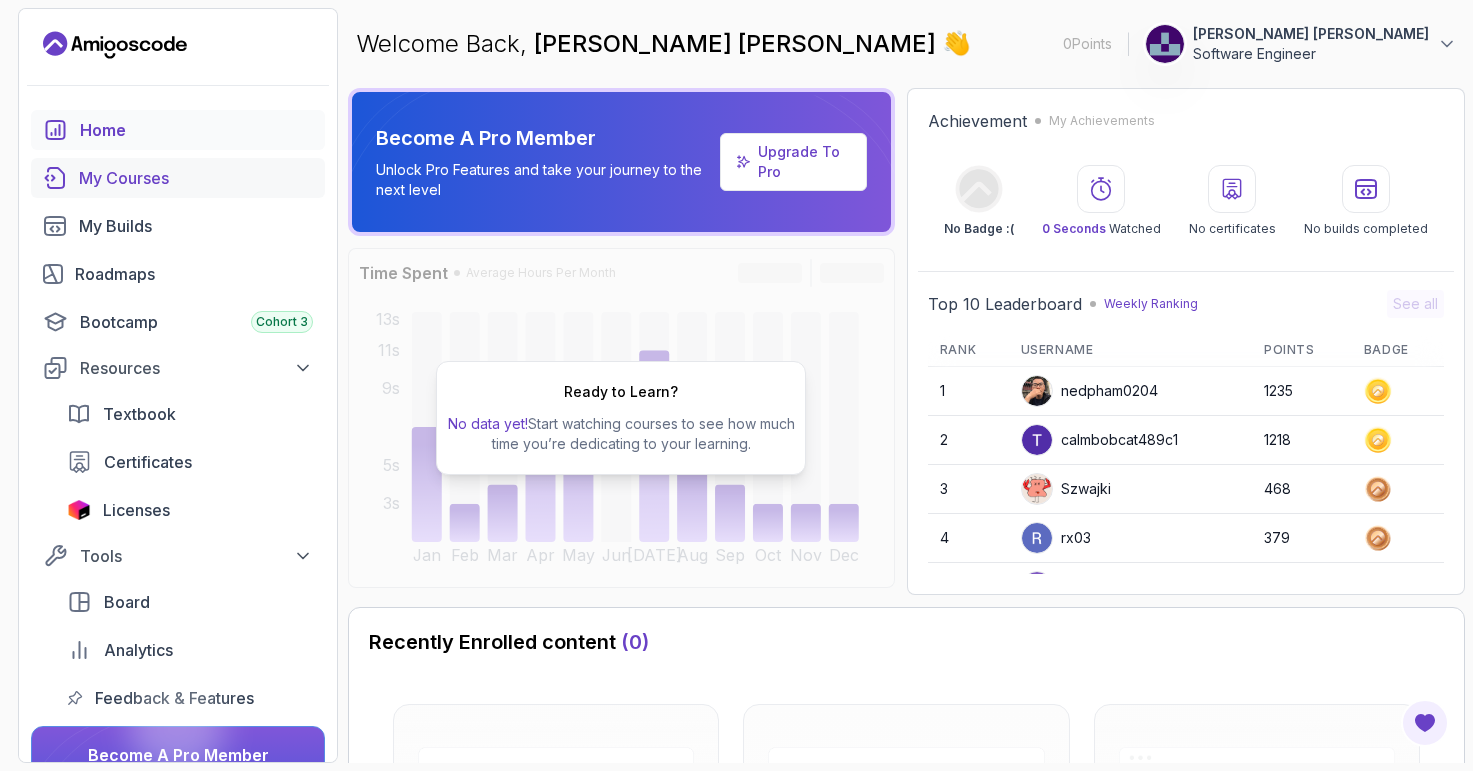 click on "My Courses" at bounding box center (196, 178) 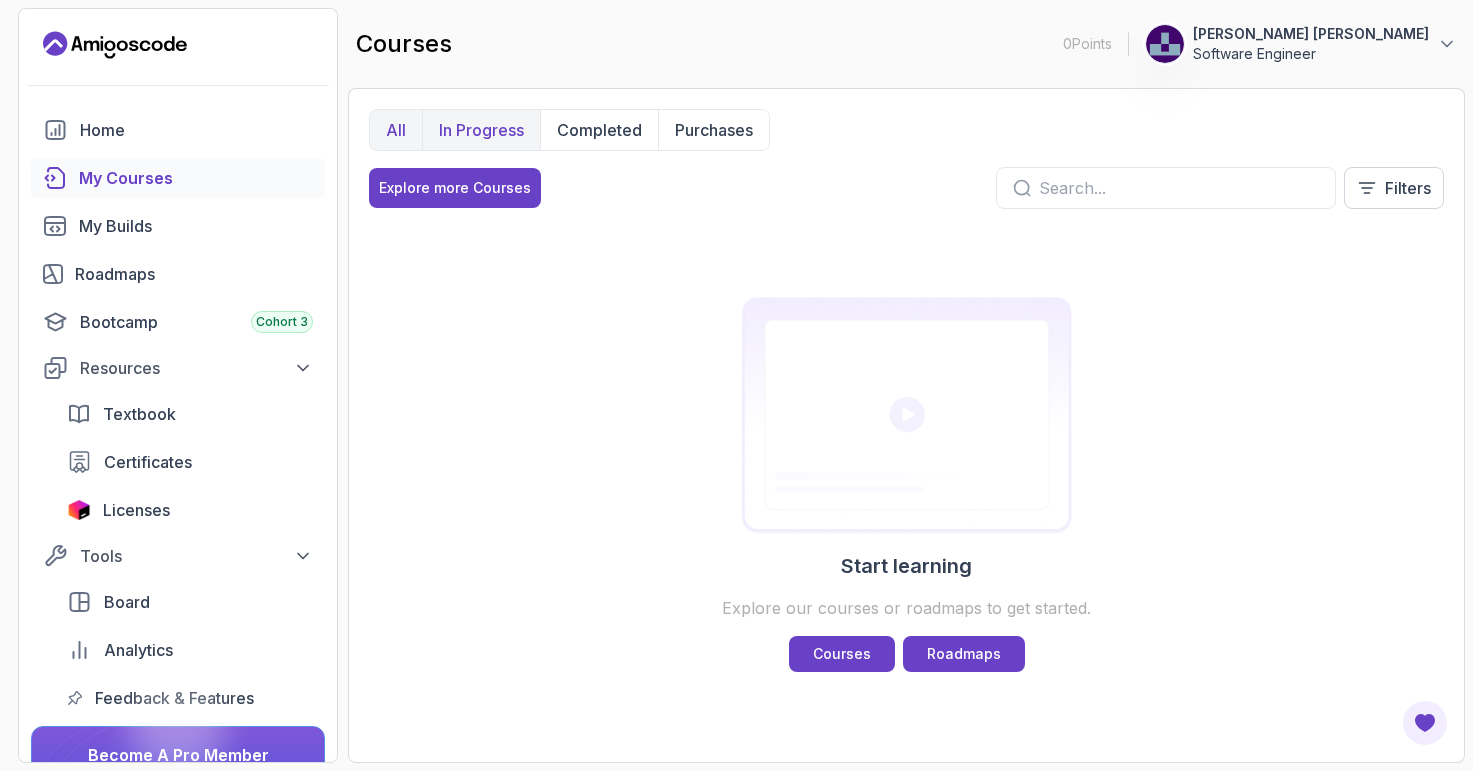 click on "In Progress" at bounding box center (481, 130) 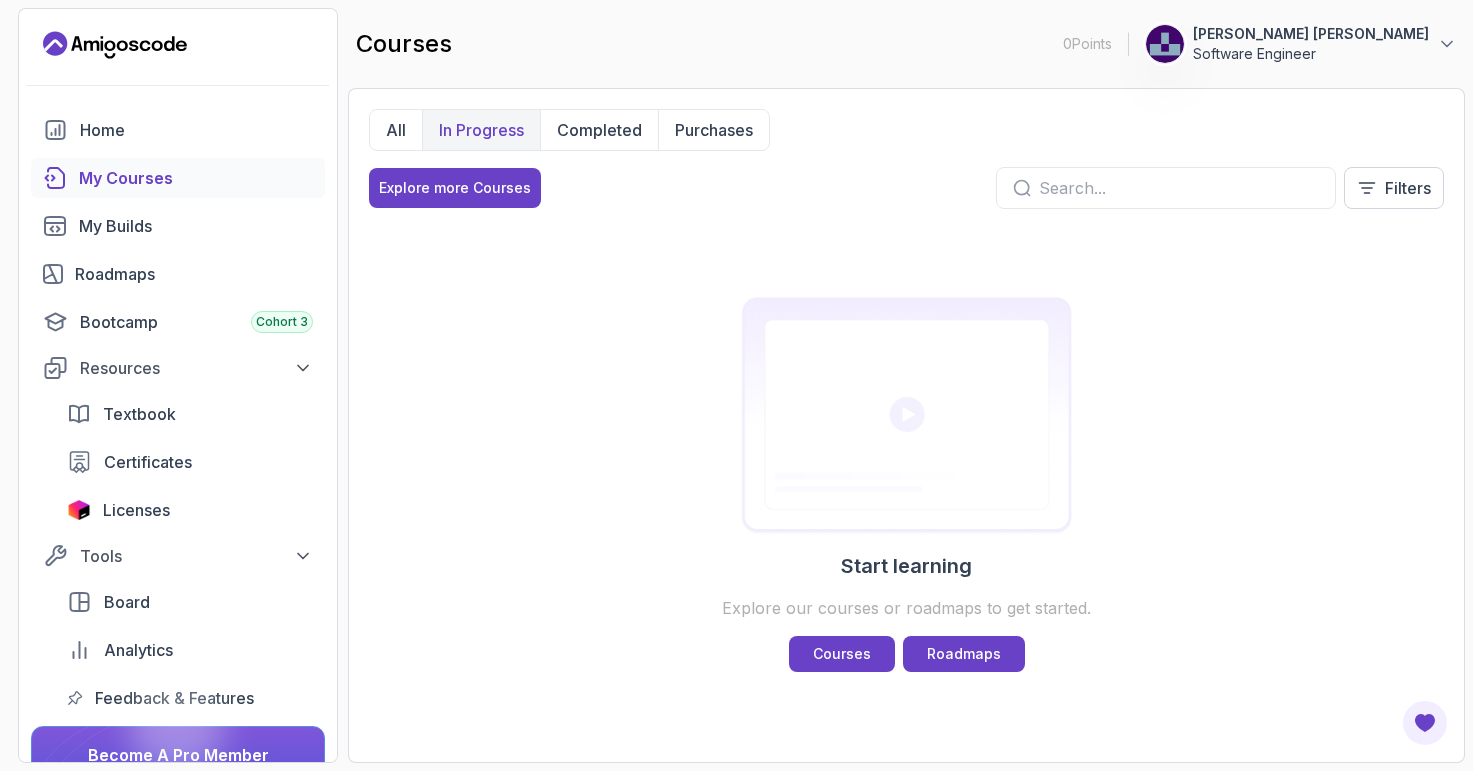click on "Software Engineer" at bounding box center [1311, 54] 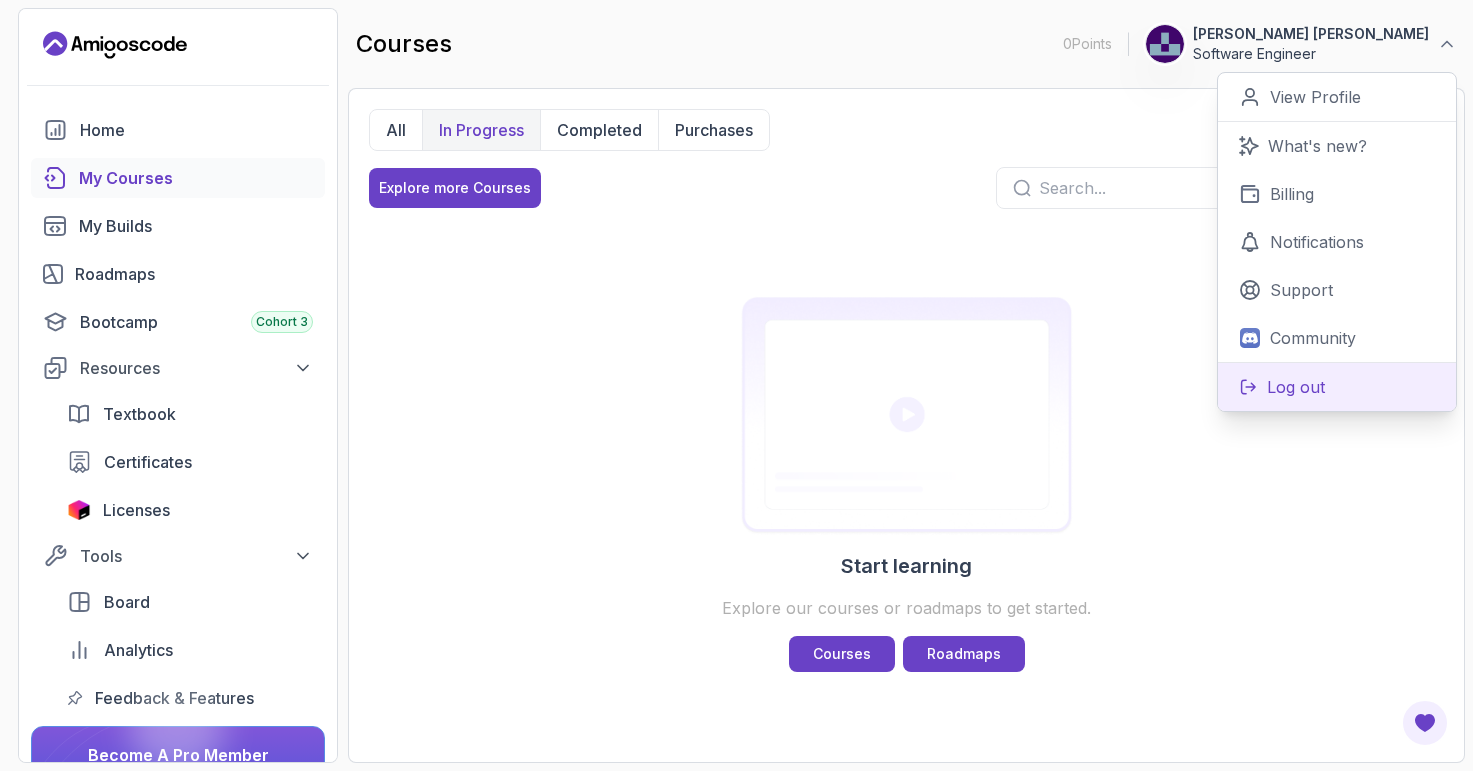 click on "Log out" at bounding box center [1337, 386] 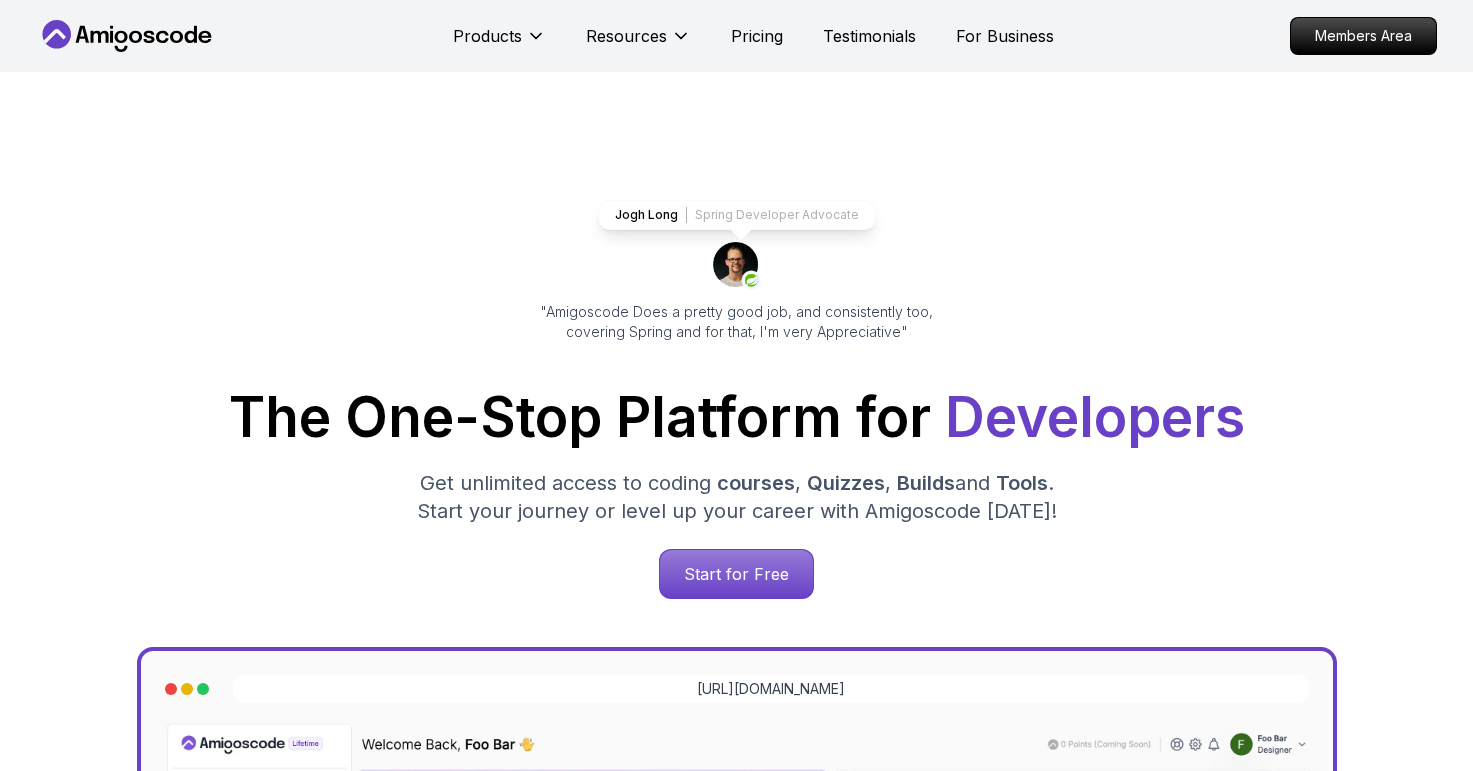 scroll, scrollTop: 0, scrollLeft: 0, axis: both 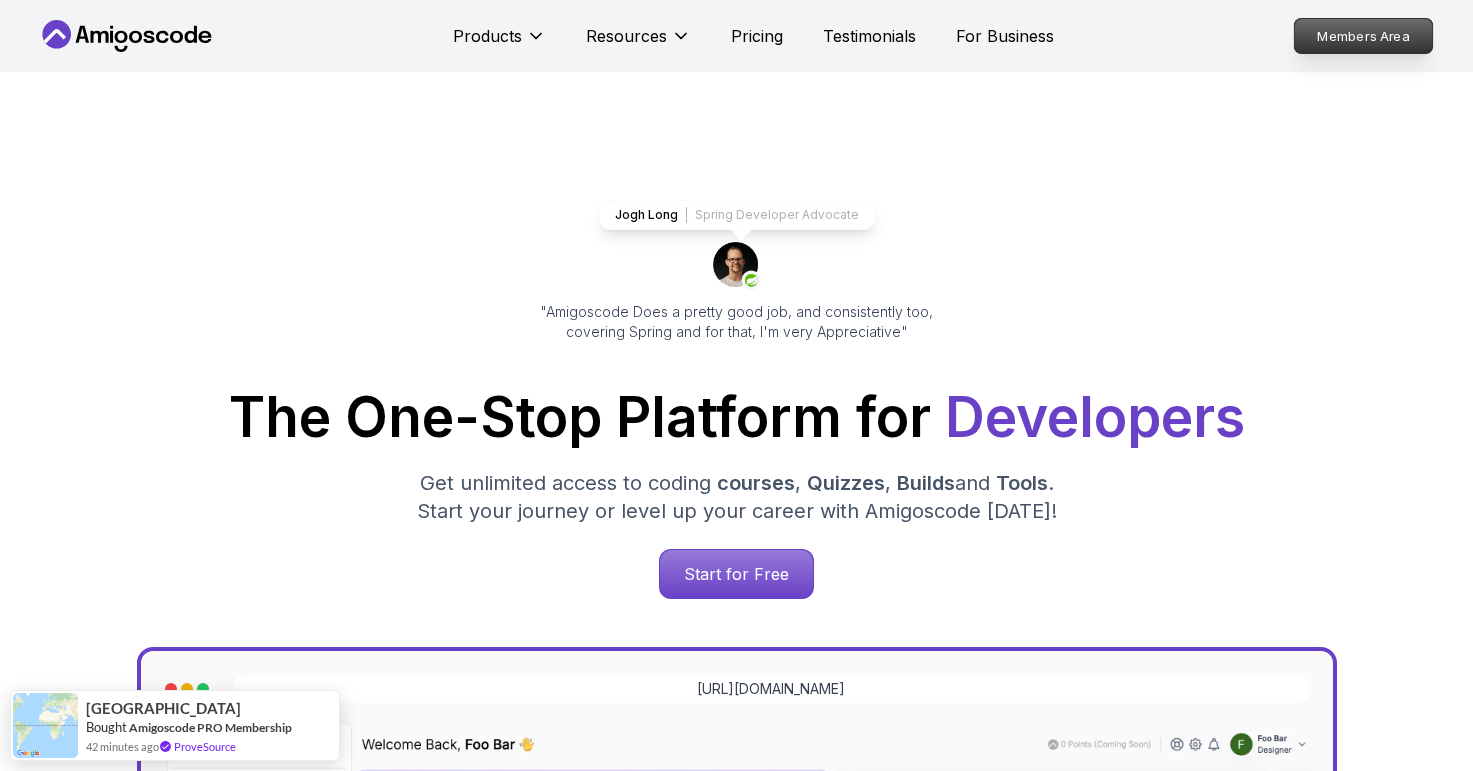 click on "Members Area" at bounding box center (1363, 36) 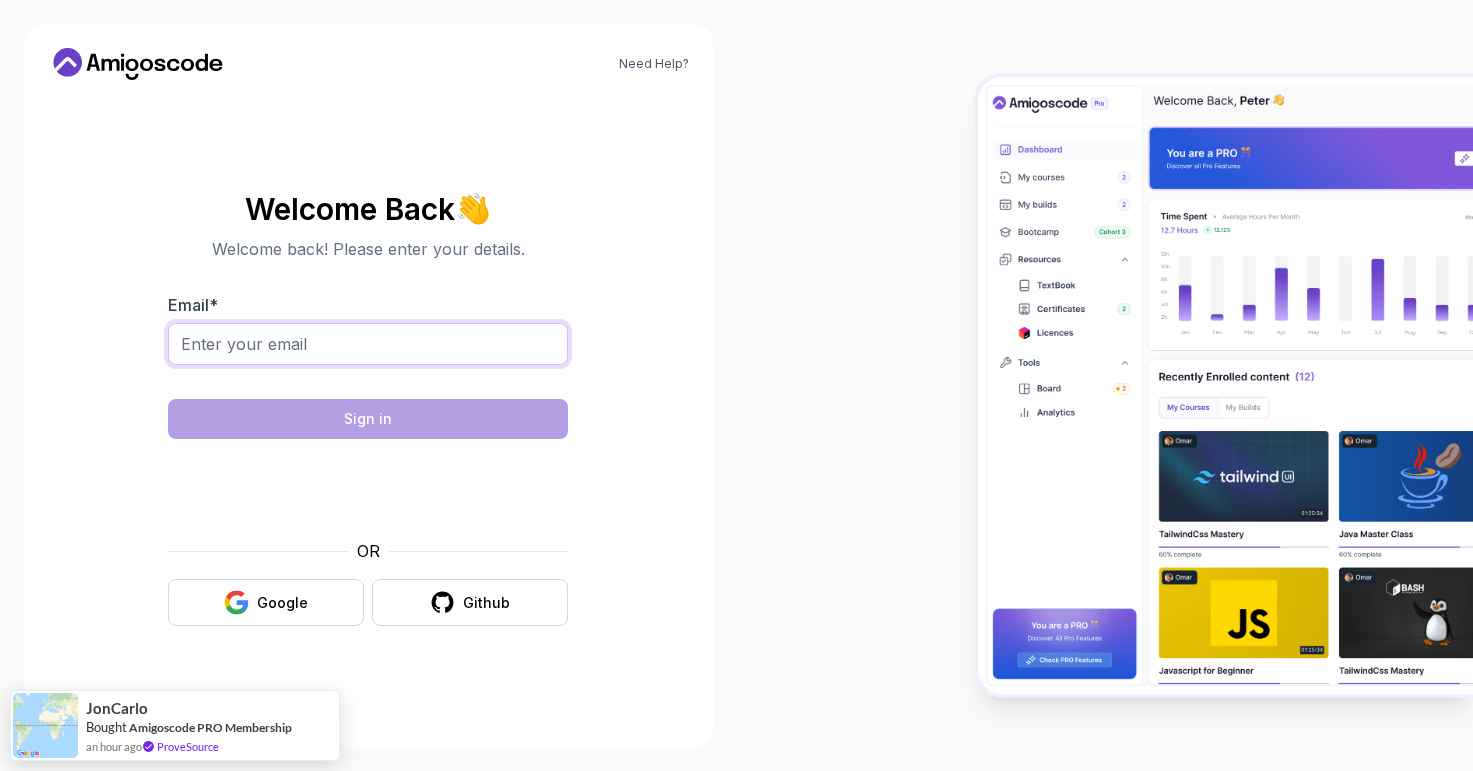 click on "Email *" at bounding box center (368, 344) 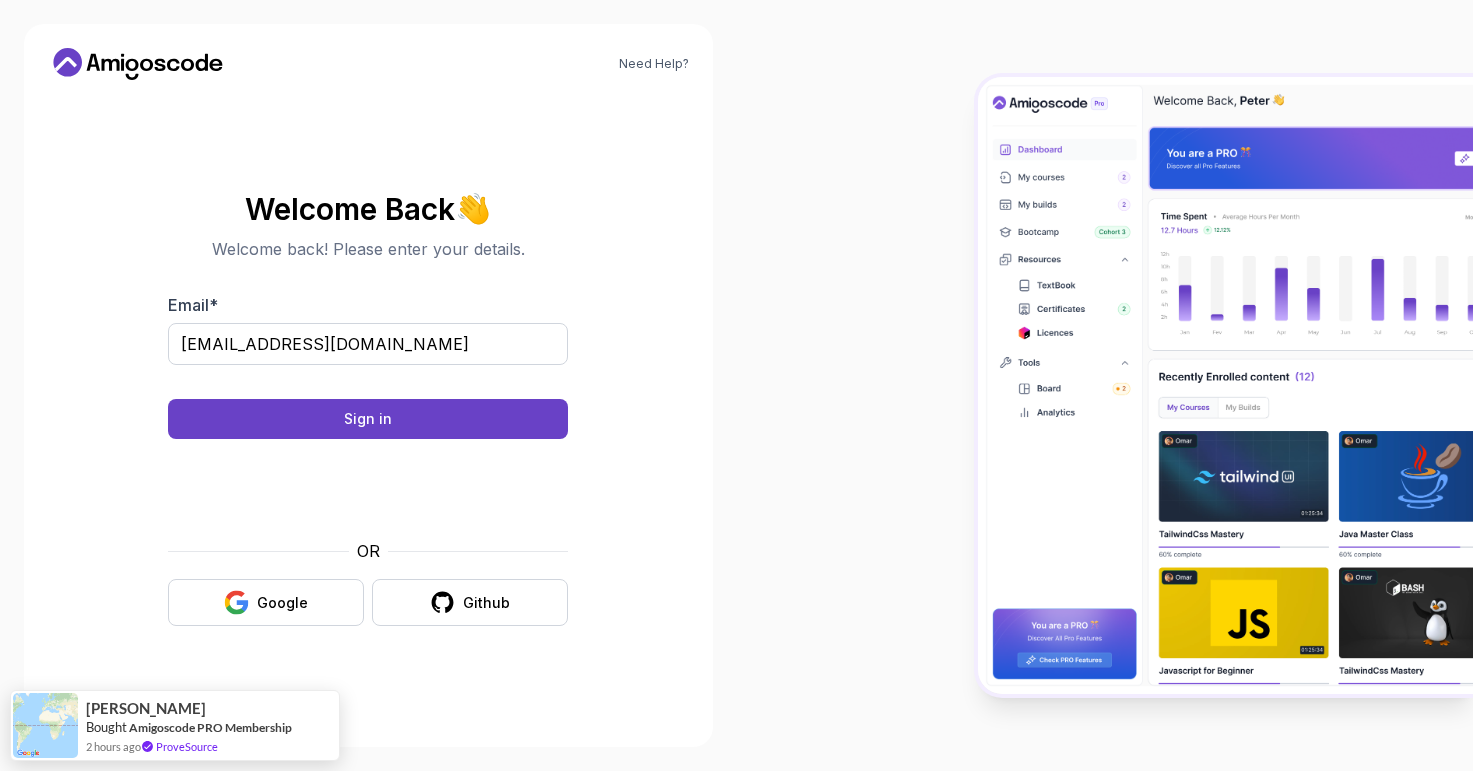 click on "Need Help? Welcome Back 👋 Welcome back! Please enter your details. Email * w_alessandra@hotmail.com Sign in OR Google Github
Jacques Bought   Amigoscode PRO Membership 2 hours ago     ProveSource" at bounding box center (736, 385) 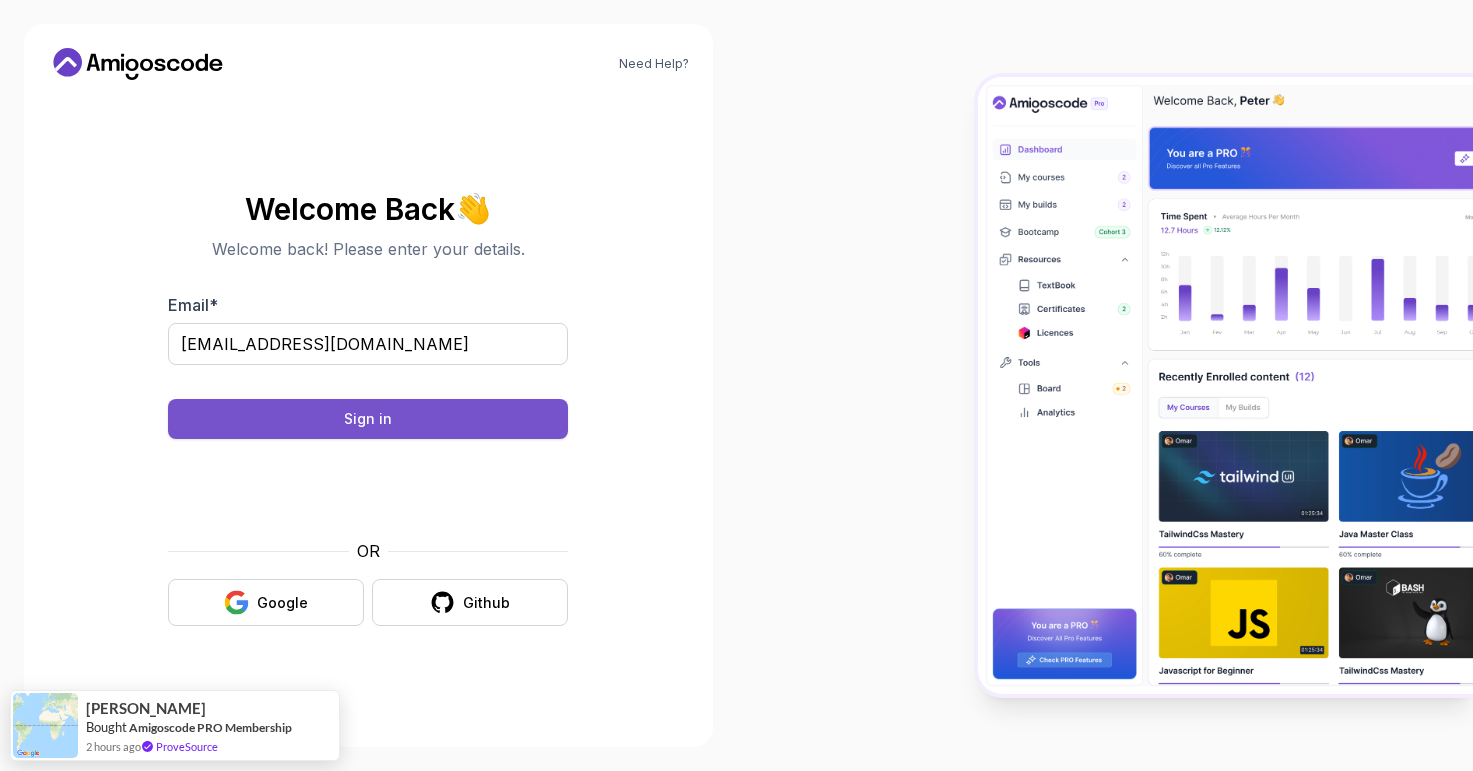 click on "Sign in" at bounding box center [368, 419] 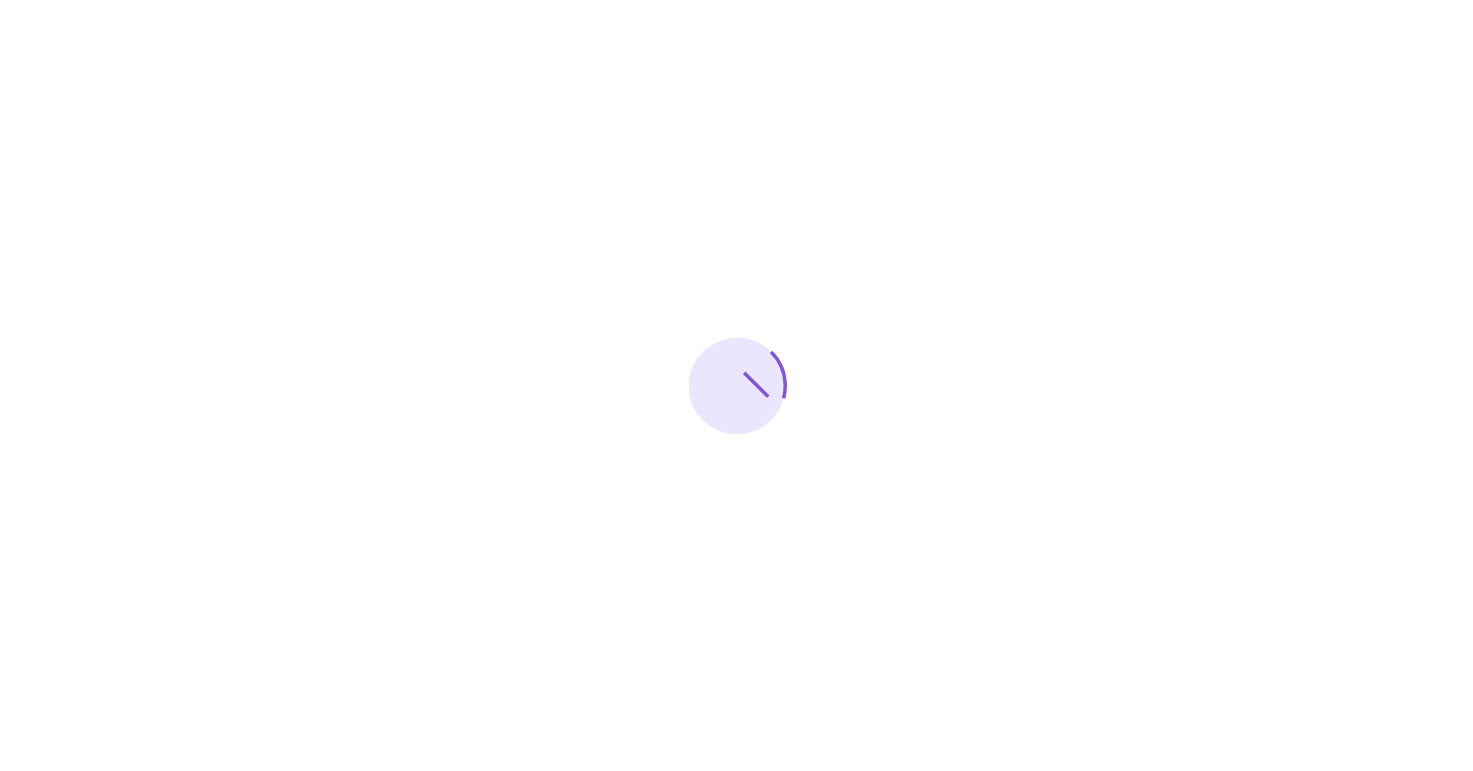 scroll, scrollTop: 0, scrollLeft: 0, axis: both 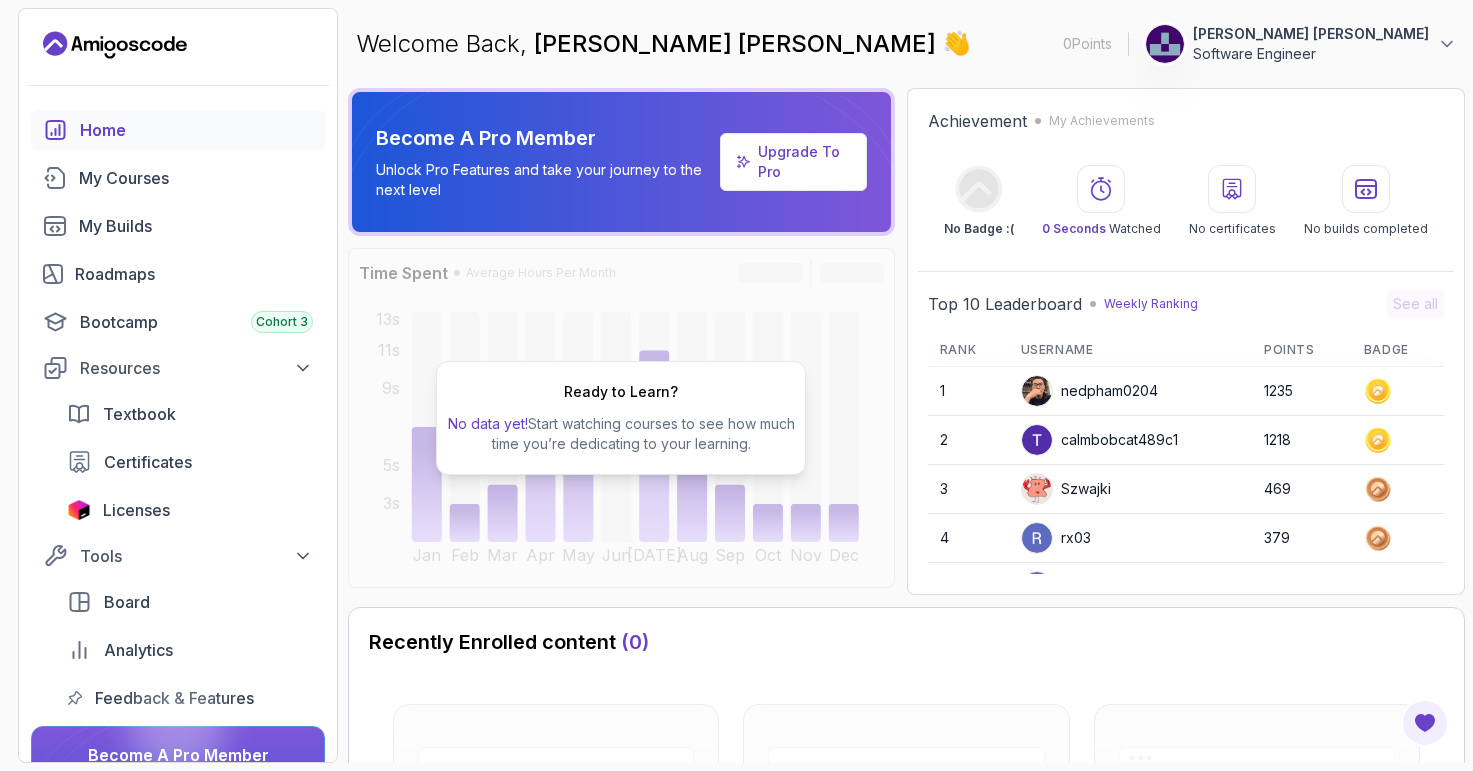 click on "[PERSON_NAME] [PERSON_NAME]" at bounding box center [1311, 34] 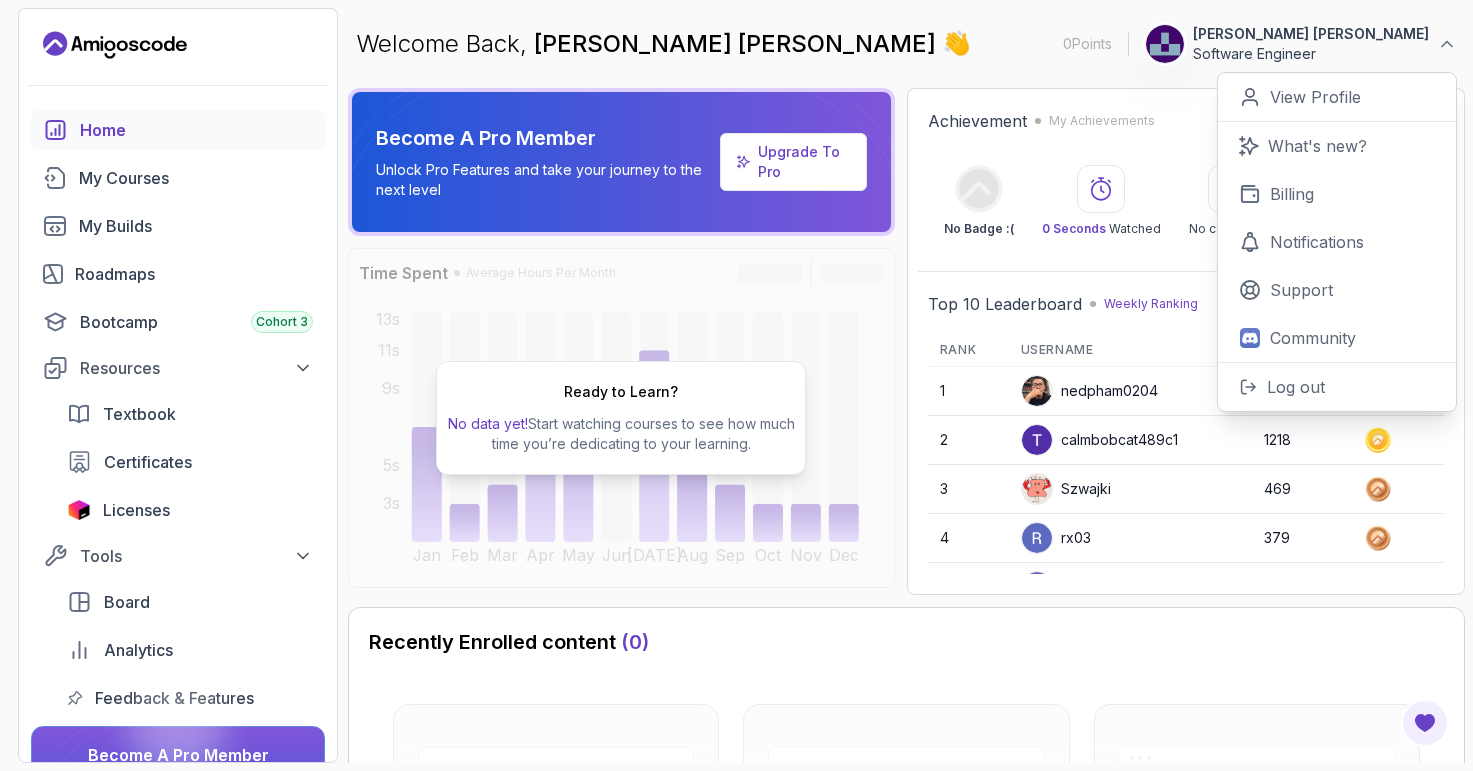 click on "Check Roadmap Get started on your learning journey! Follow our curated roadmap for Frontend, Backend, or DevOps to build a strong foundation. View Roadmap Check Courses Explore our comprehensive courses to deepen your skills and master new technologies at your own pace. Browse Courses Check Builds Put your knowledge into practice with real-world projects. Start building and apply what you've learned! Explore Builds" at bounding box center [906, 939] 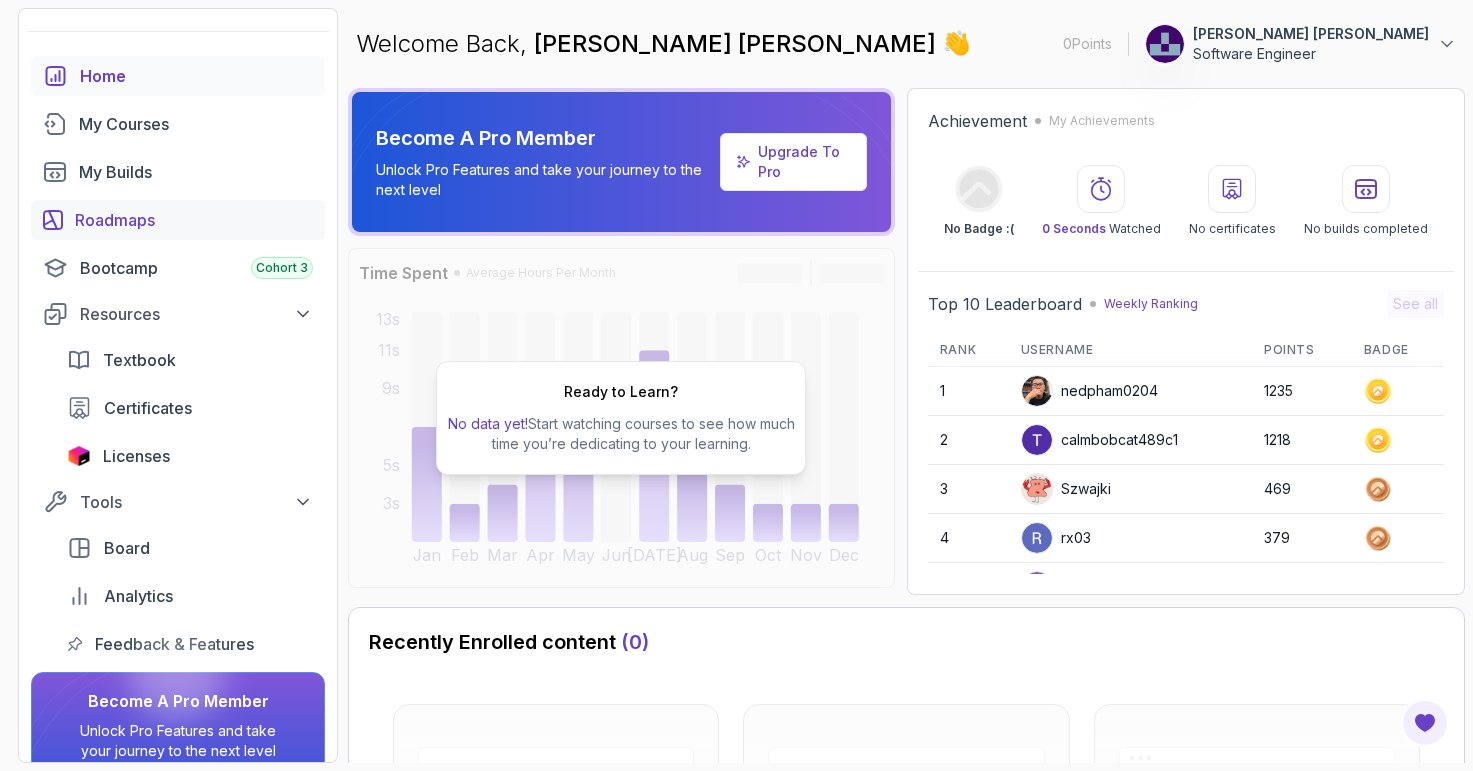 scroll, scrollTop: 0, scrollLeft: 0, axis: both 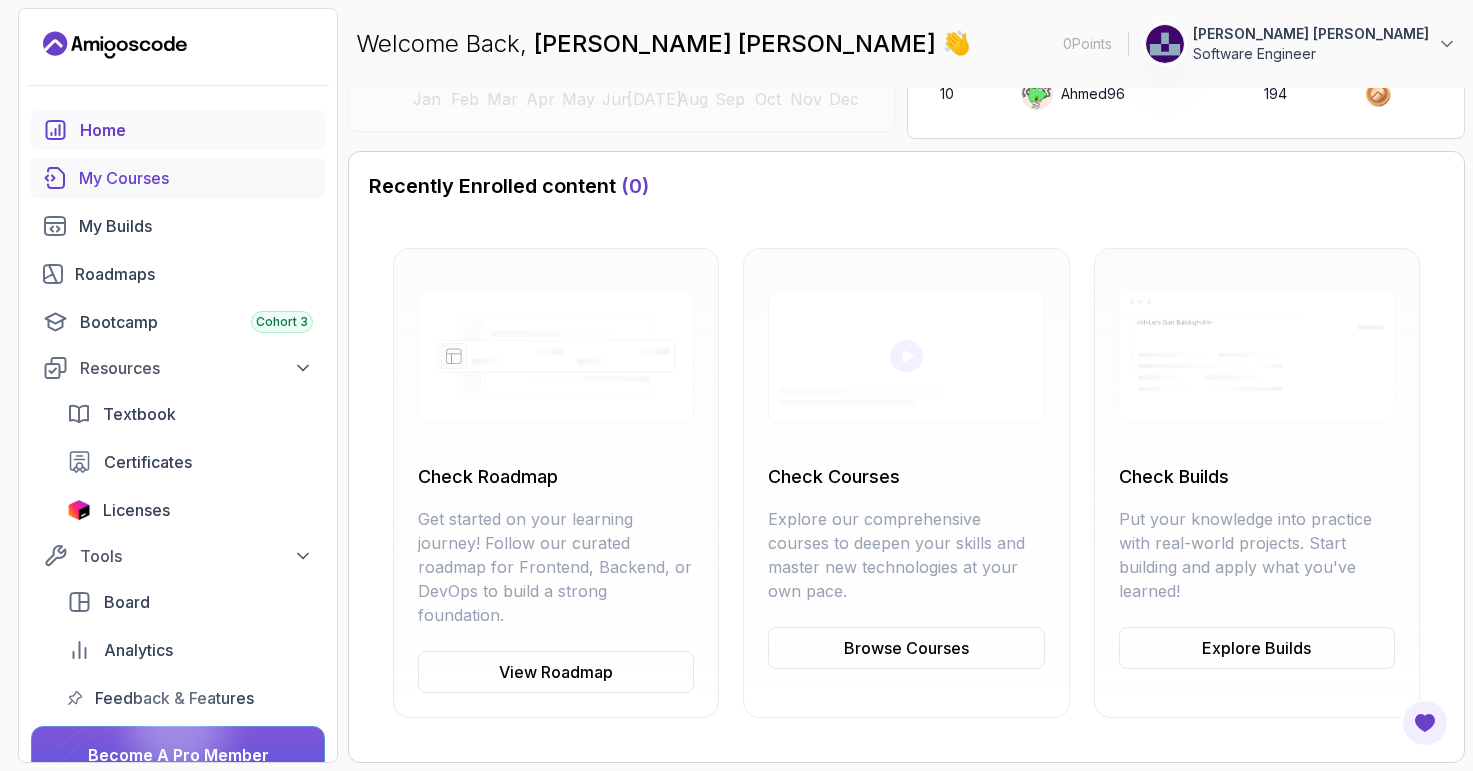 click on "My Courses" at bounding box center [196, 178] 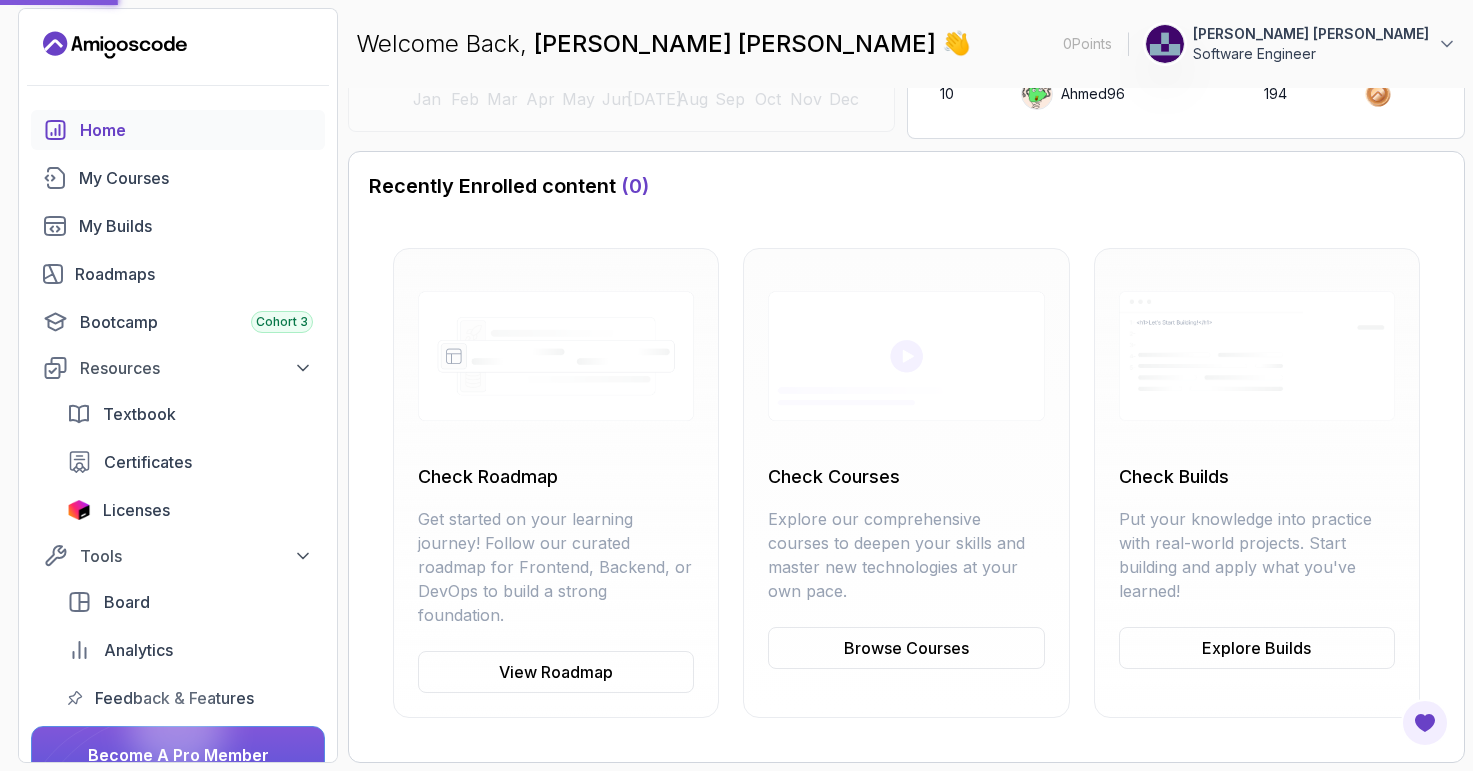 scroll, scrollTop: 0, scrollLeft: 0, axis: both 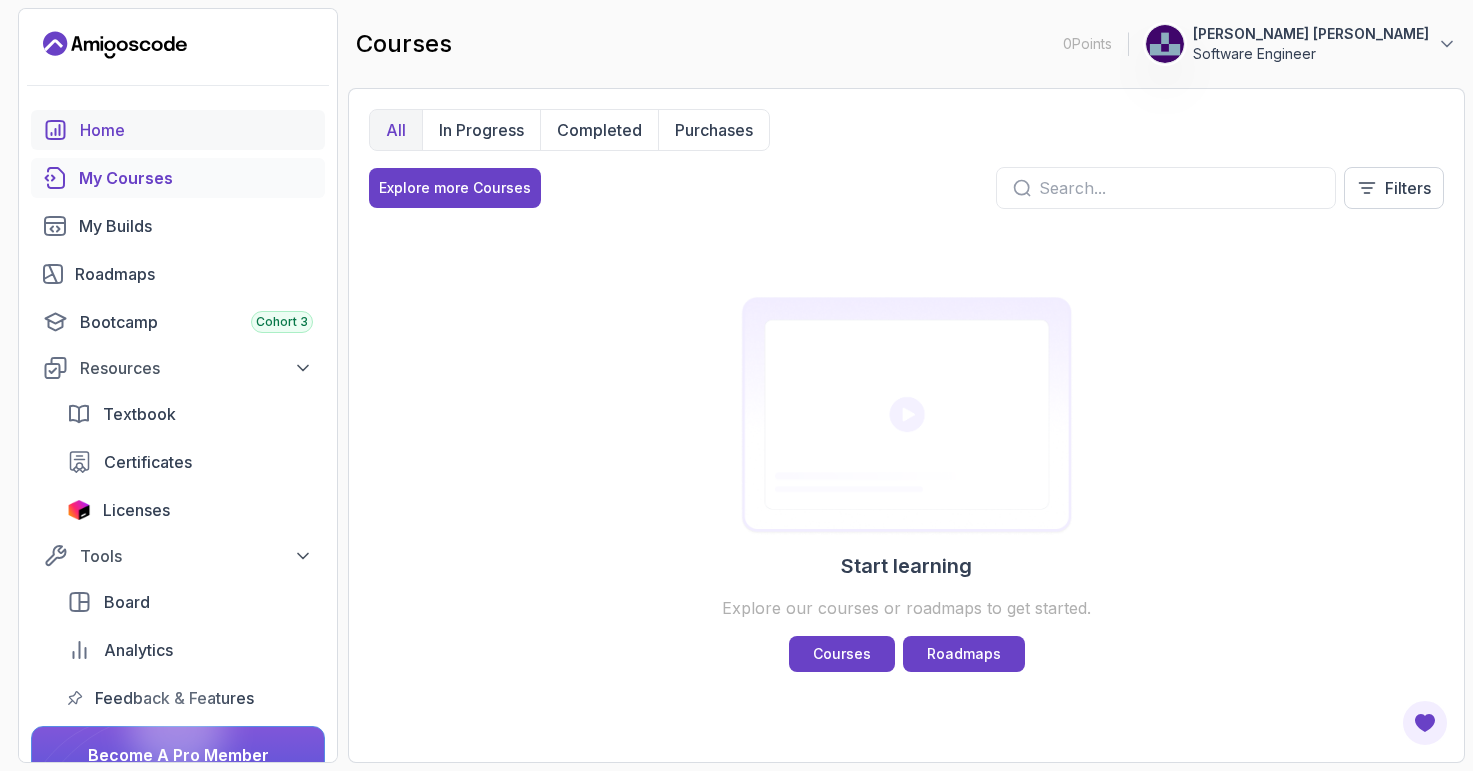 click on "Home" at bounding box center [196, 130] 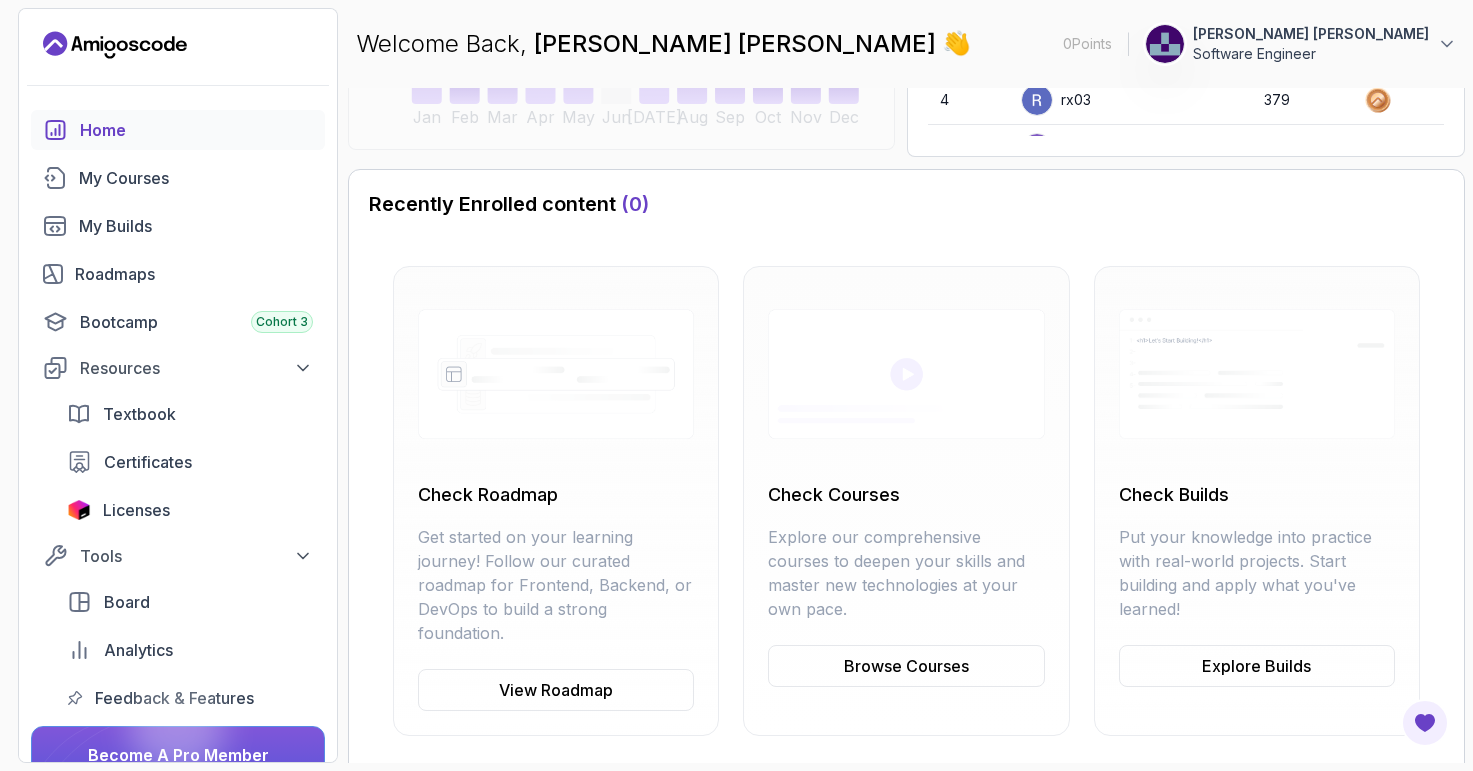 scroll, scrollTop: 456, scrollLeft: 0, axis: vertical 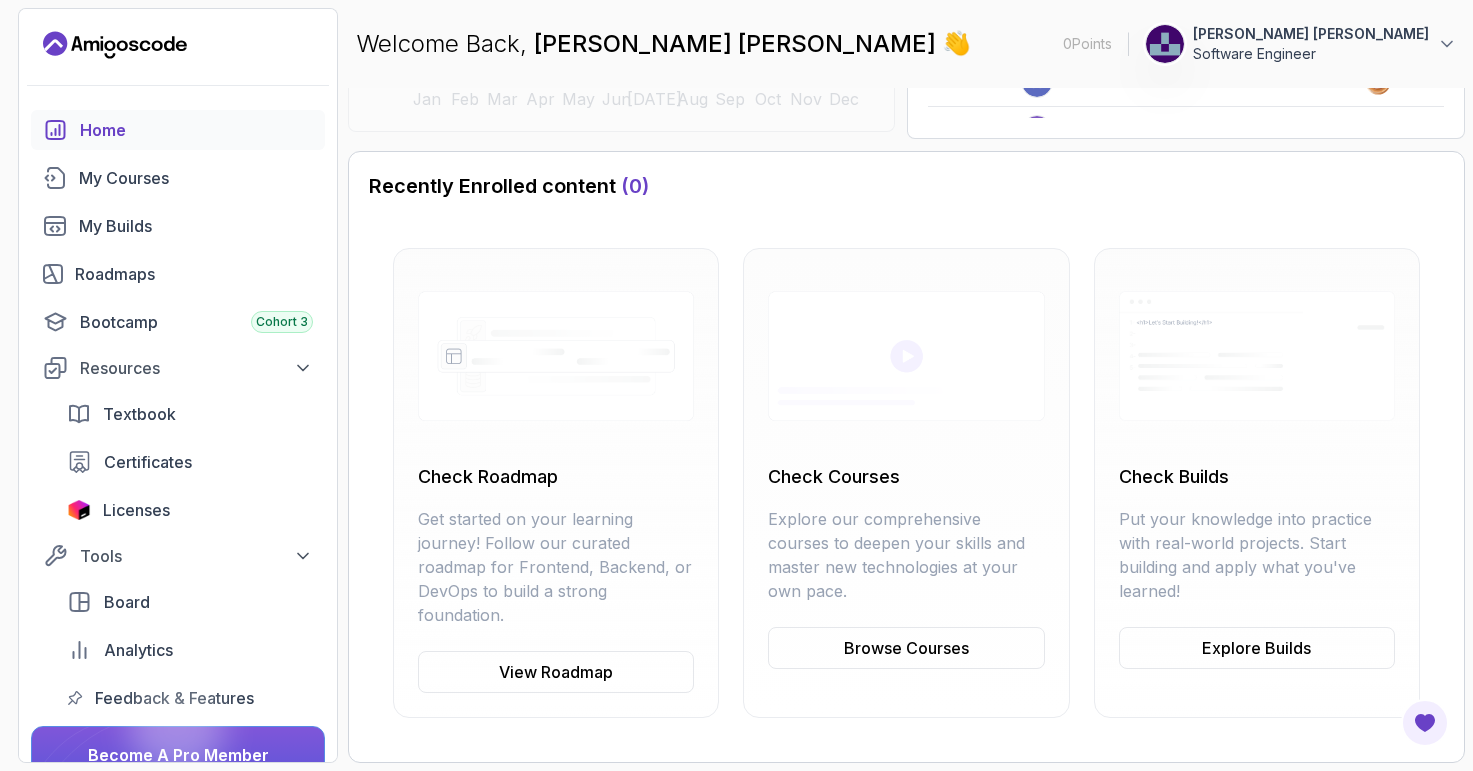 click on "Software Engineer" at bounding box center [1311, 54] 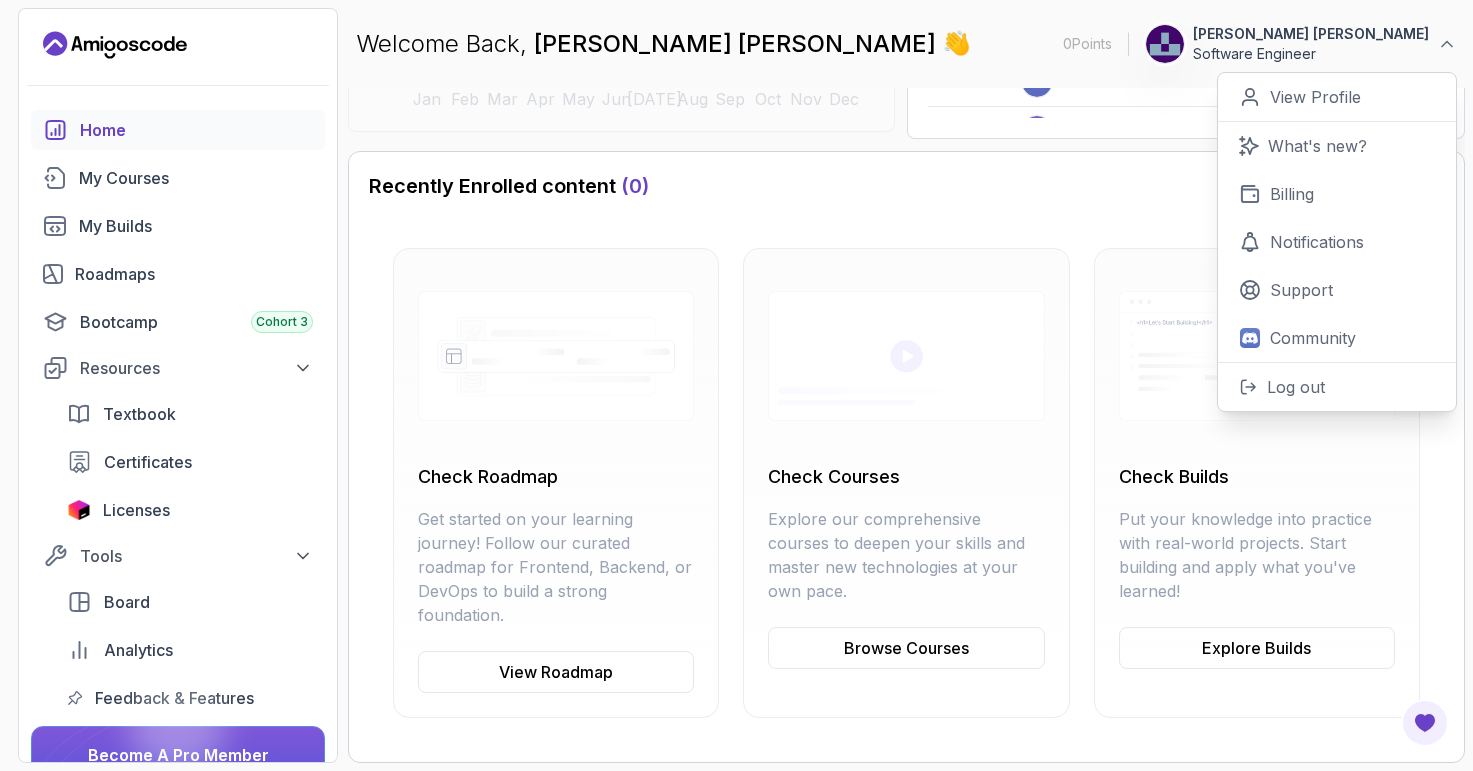click on "[PERSON_NAME] [PERSON_NAME]" at bounding box center [1311, 34] 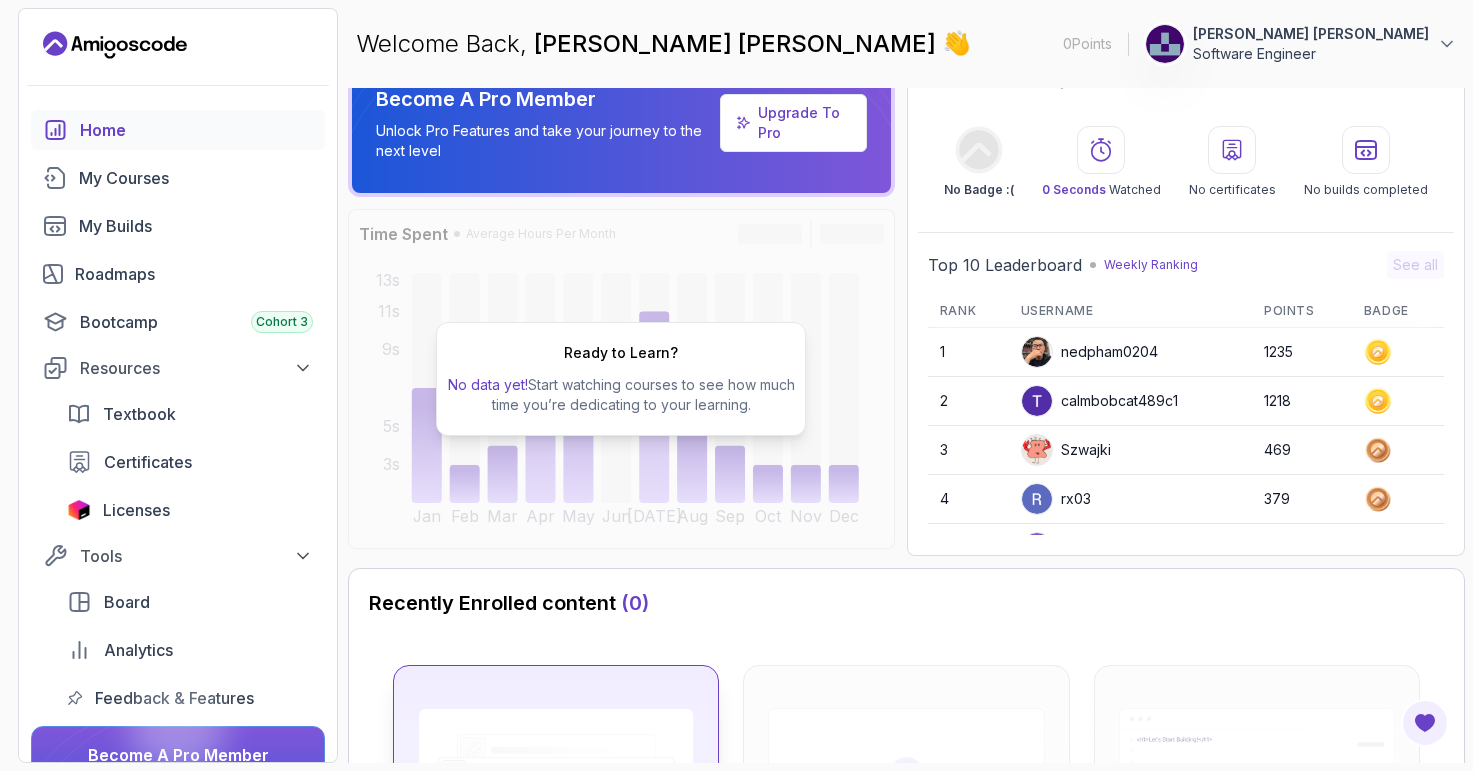 scroll, scrollTop: 0, scrollLeft: 0, axis: both 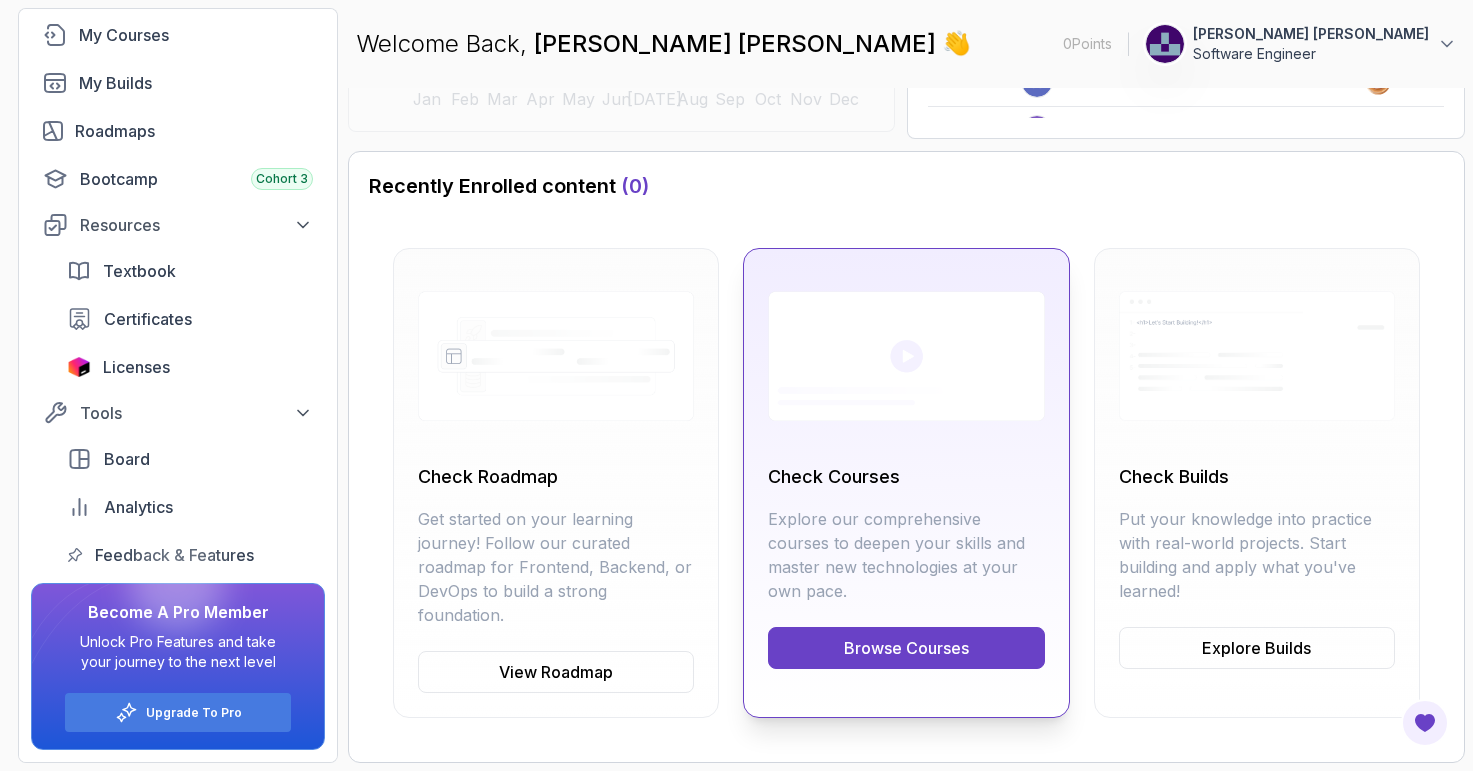 click at bounding box center [906, 356] 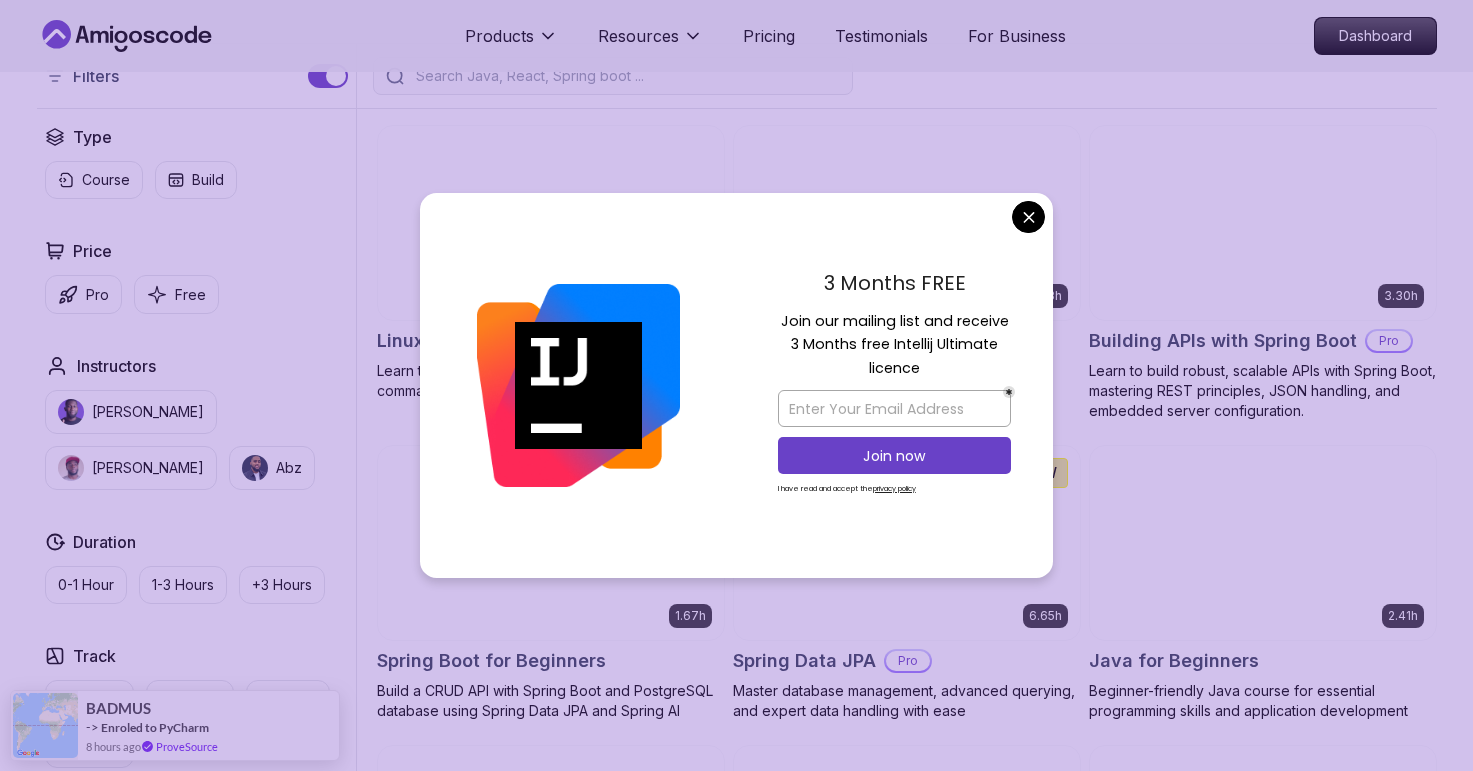 scroll, scrollTop: 447, scrollLeft: 0, axis: vertical 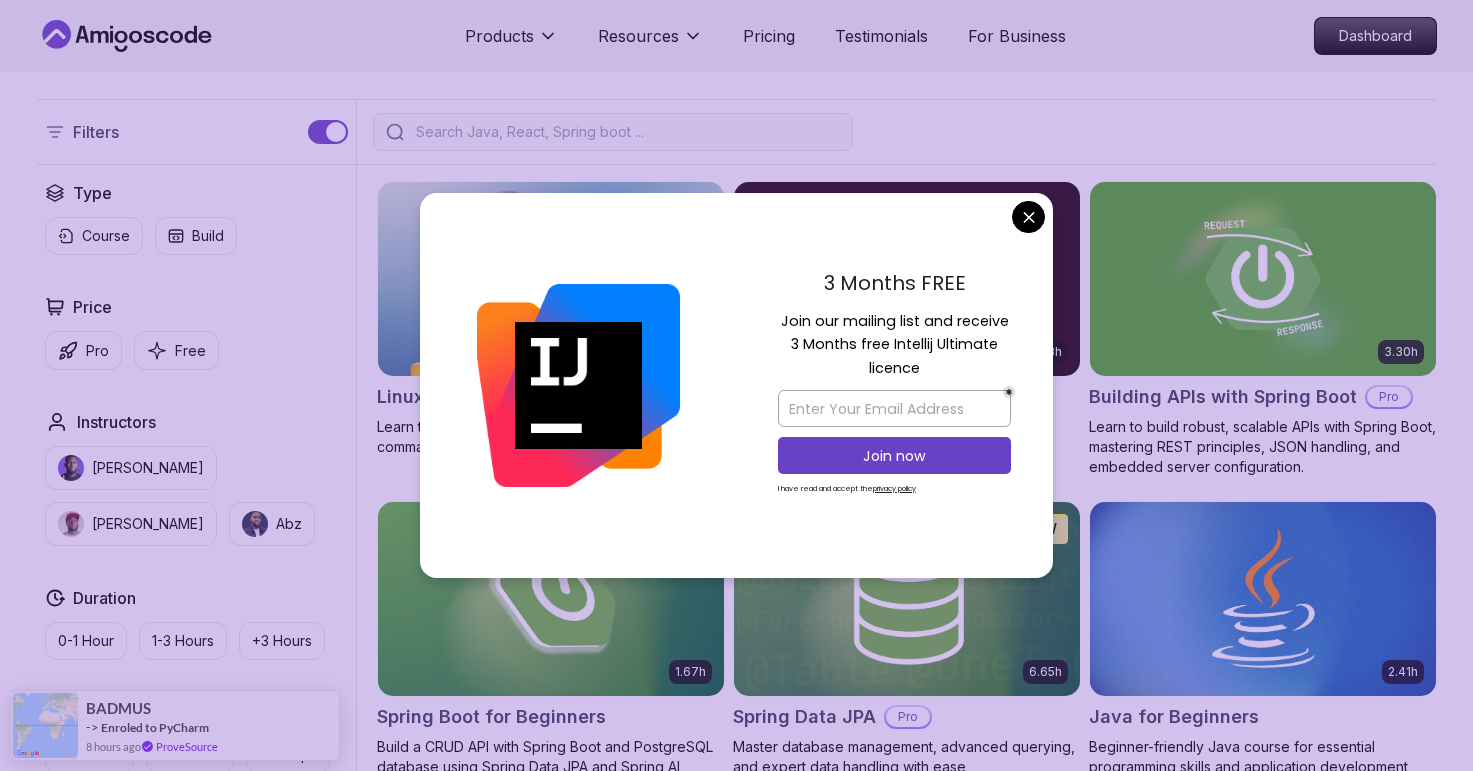 click on "Products Resources Pricing Testimonials For Business Dashboard Products Resources Pricing Testimonials For Business Dashboard All Courses Learn Java, Spring Boot, DevOps & More with Amigoscode Premium Courses Master in-demand skills like Java, Spring Boot, DevOps, React, and more through hands-on, expert-led courses. Advance your software development career with real-world projects and practical learning. Filters Filters Type Course Build Price Pro Free Instructors Nelson Djalo Richard Abz Duration 0-1 Hour 1-3 Hours +3 Hours Track Front End Back End Dev Ops Full Stack Level Junior Mid-level Senior 6.00h Linux Fundamentals Pro Learn the fundamentals of Linux and how to use the command line 5.18h Advanced Spring Boot Pro Dive deep into Spring Boot with our advanced course, designed to take your skills from intermediate to expert level. 3.30h Building APIs with Spring Boot Pro Learn to build robust, scalable APIs with Spring Boot, mastering REST principles, JSON handling, and embedded server configuration. NEW" at bounding box center [736, 4508] 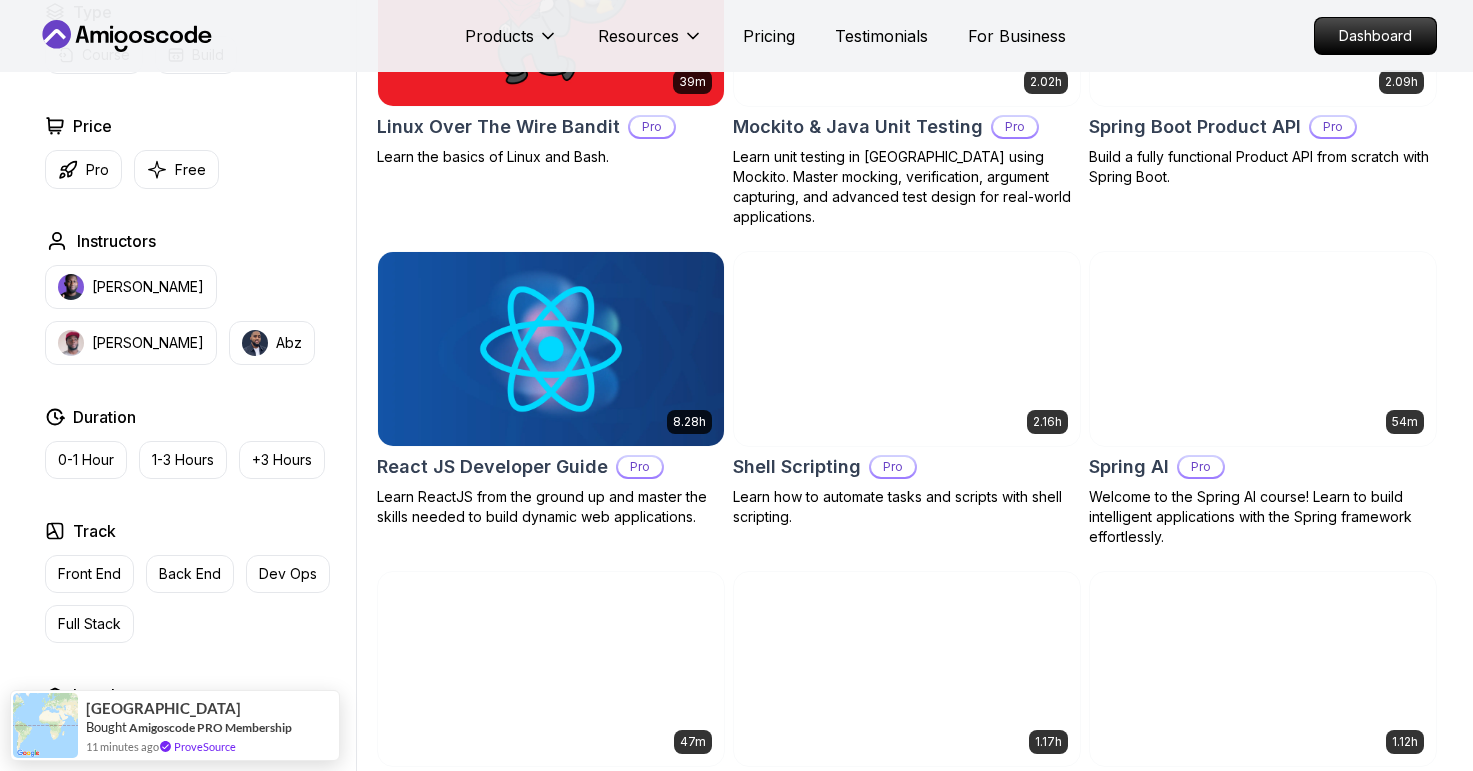 scroll, scrollTop: 4165, scrollLeft: 0, axis: vertical 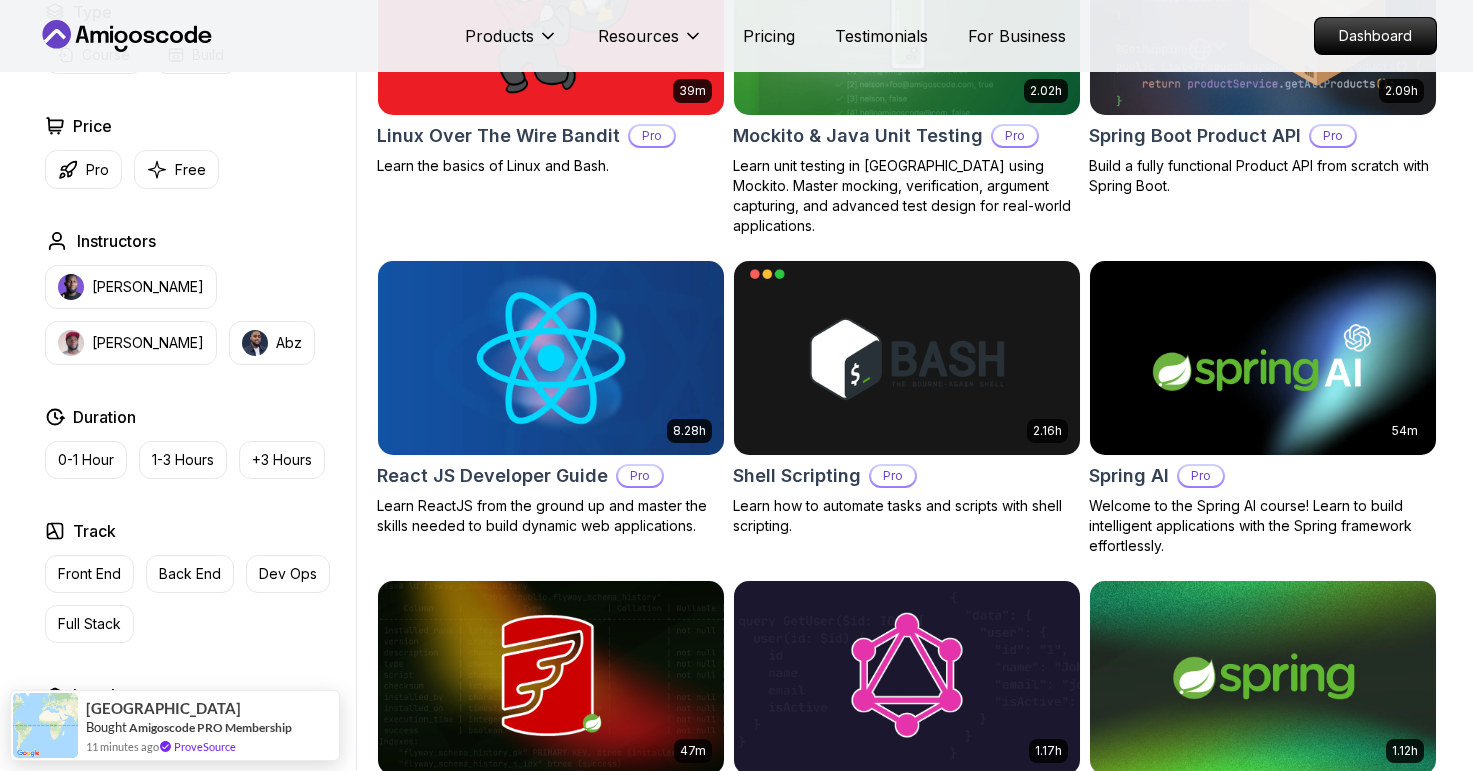 click at bounding box center (550, 357) 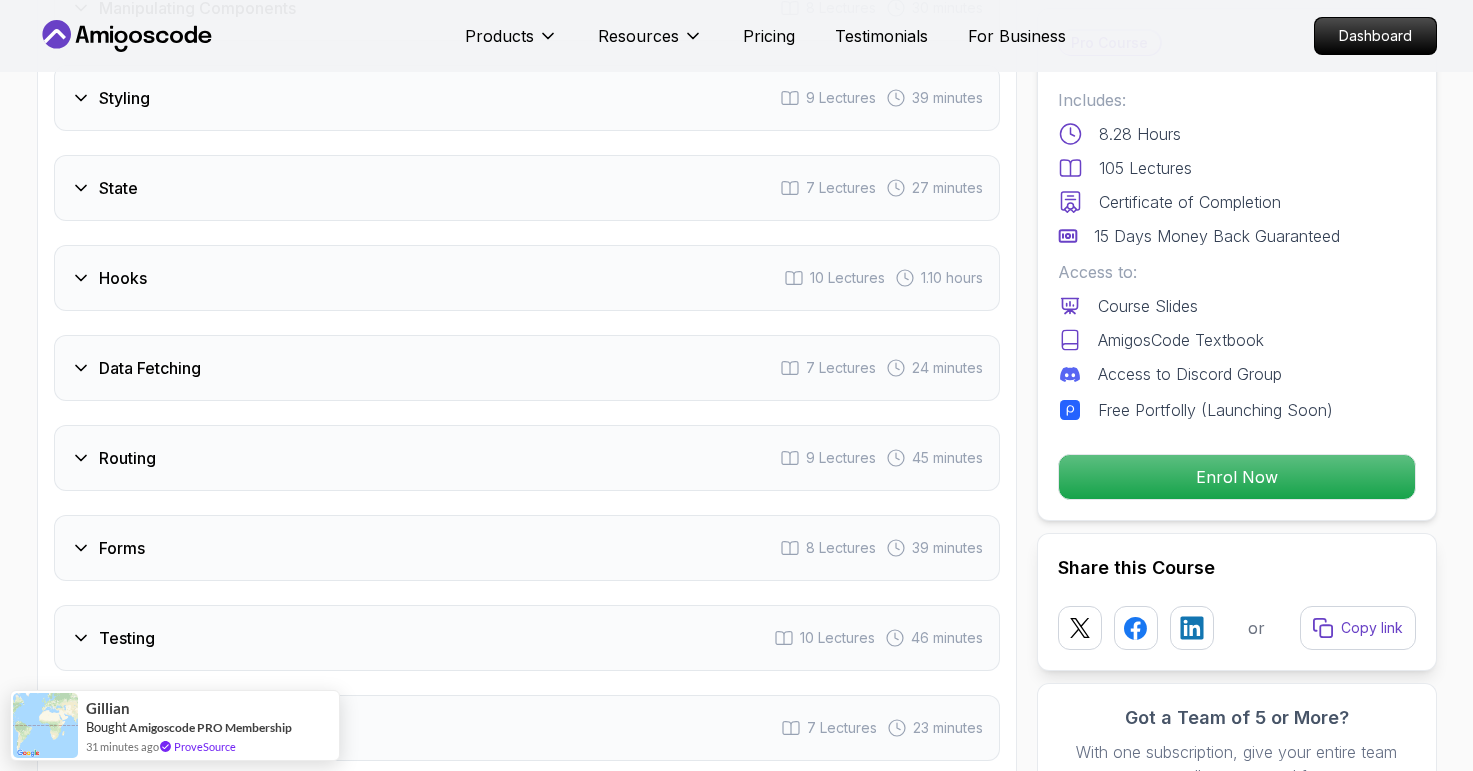 scroll, scrollTop: 3280, scrollLeft: 0, axis: vertical 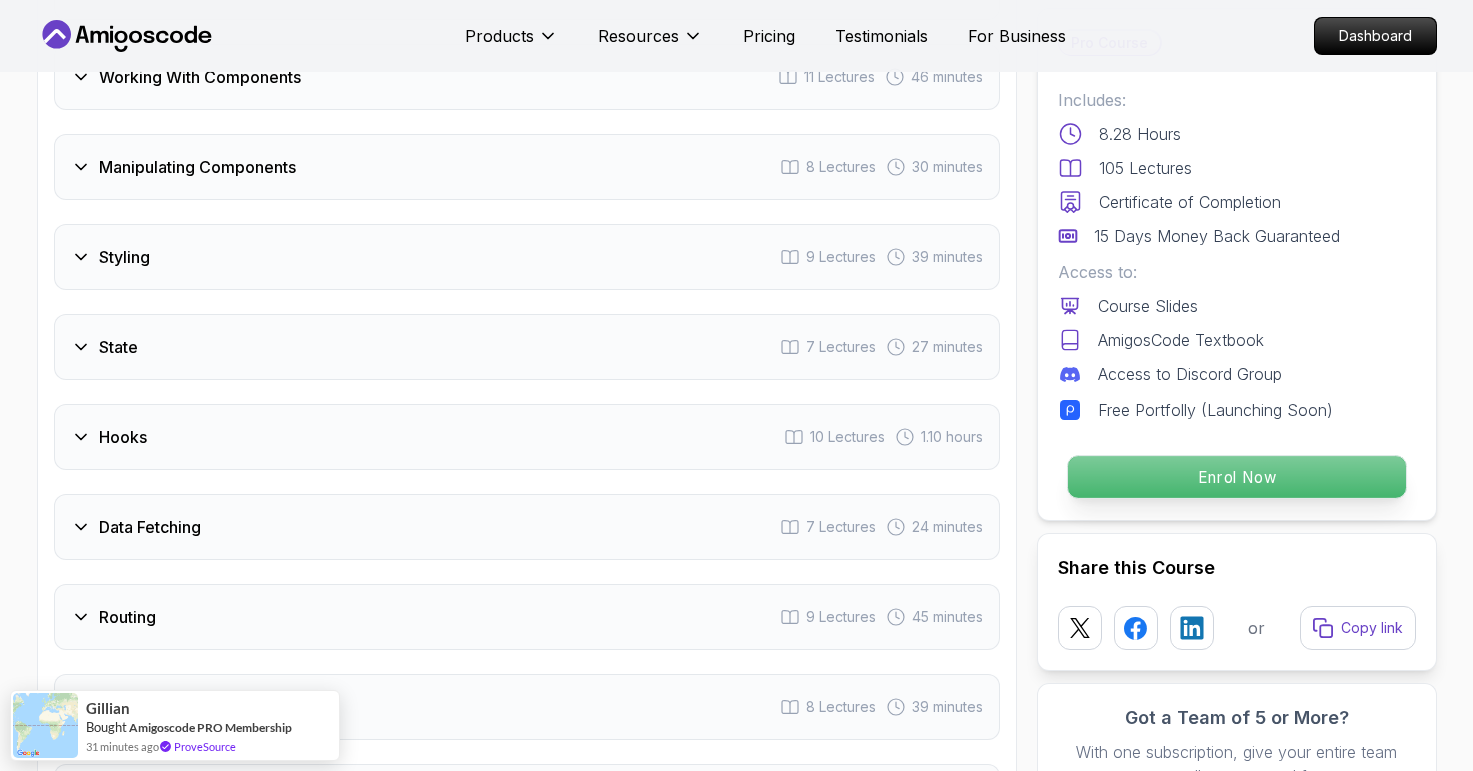 click on "Enrol Now" at bounding box center [1236, 477] 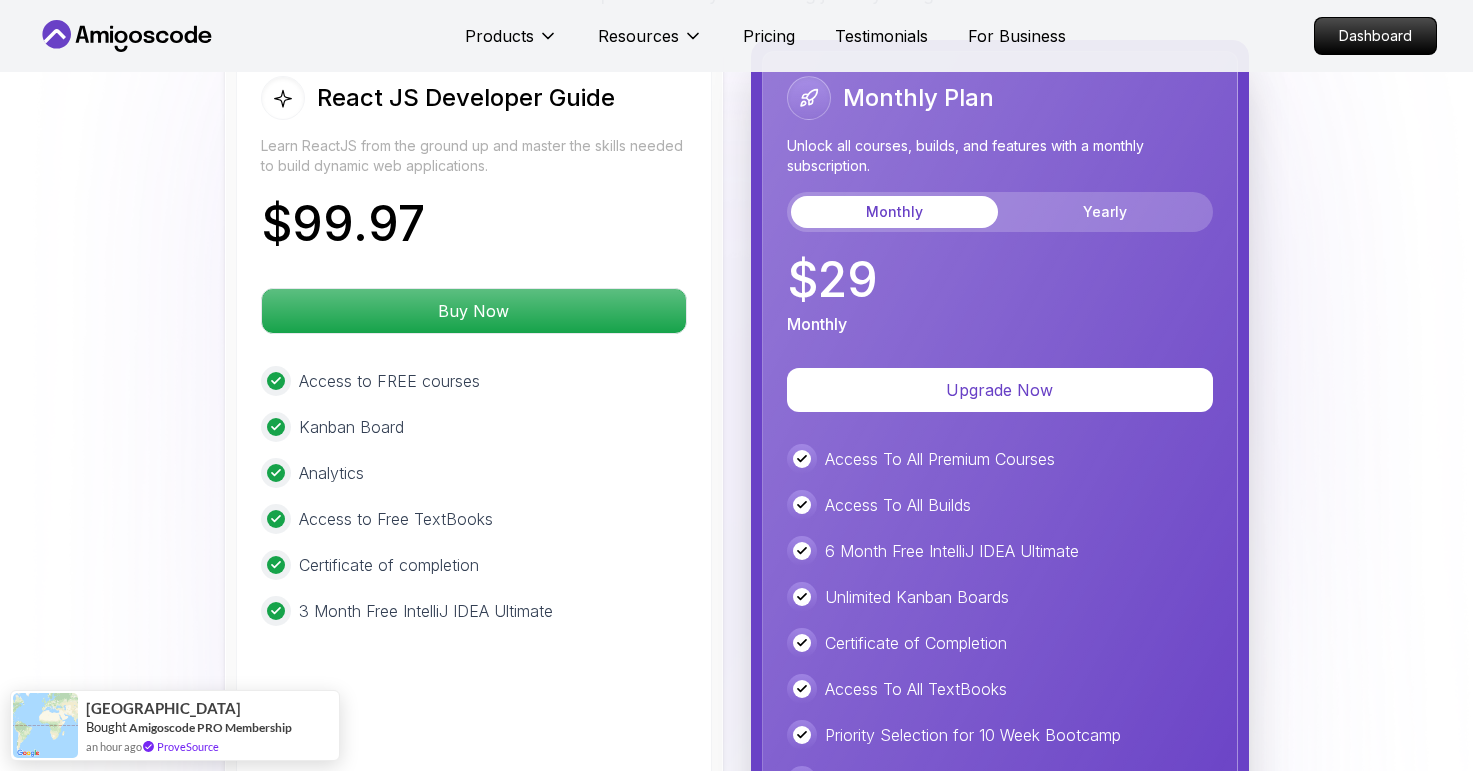 scroll, scrollTop: 4760, scrollLeft: 0, axis: vertical 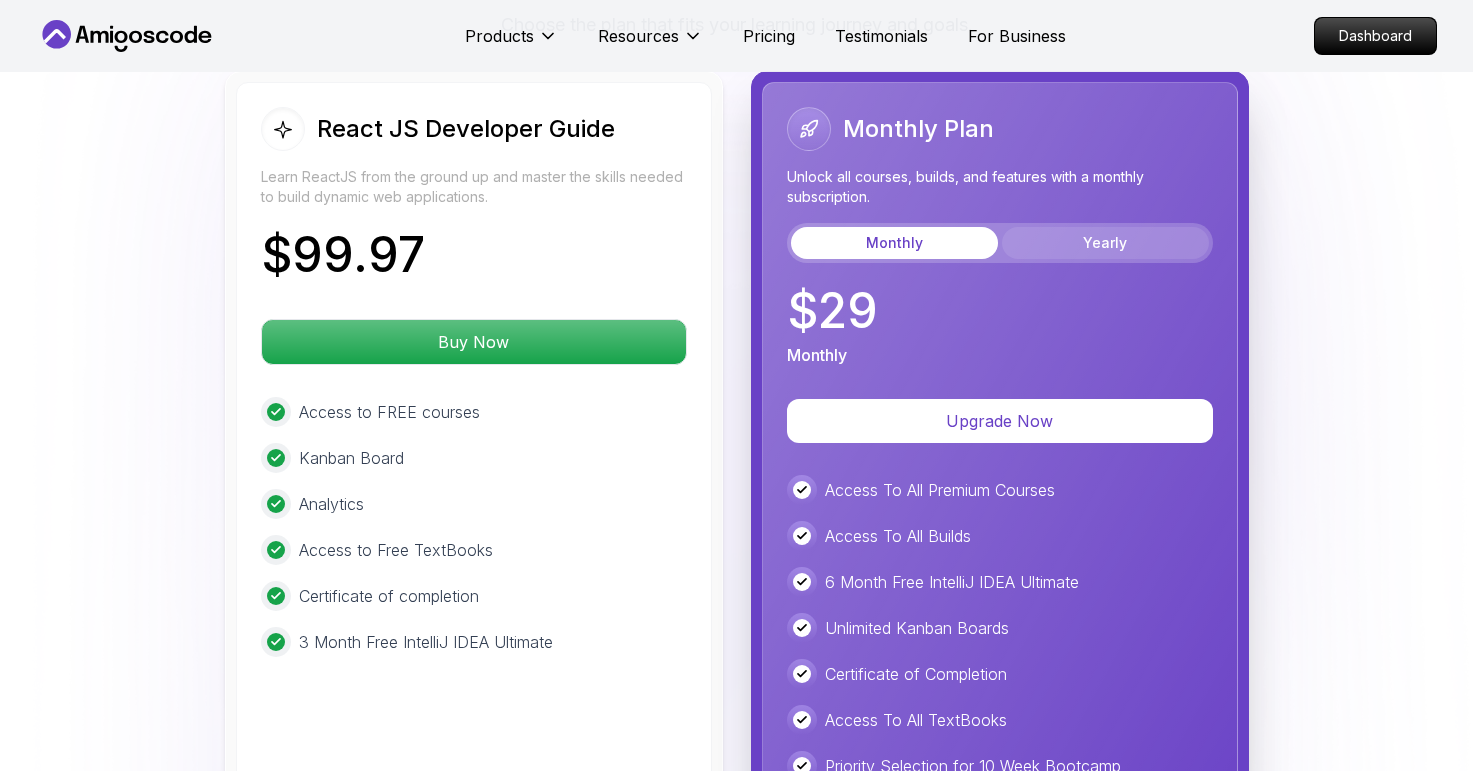 click on "Yearly" at bounding box center [1105, 243] 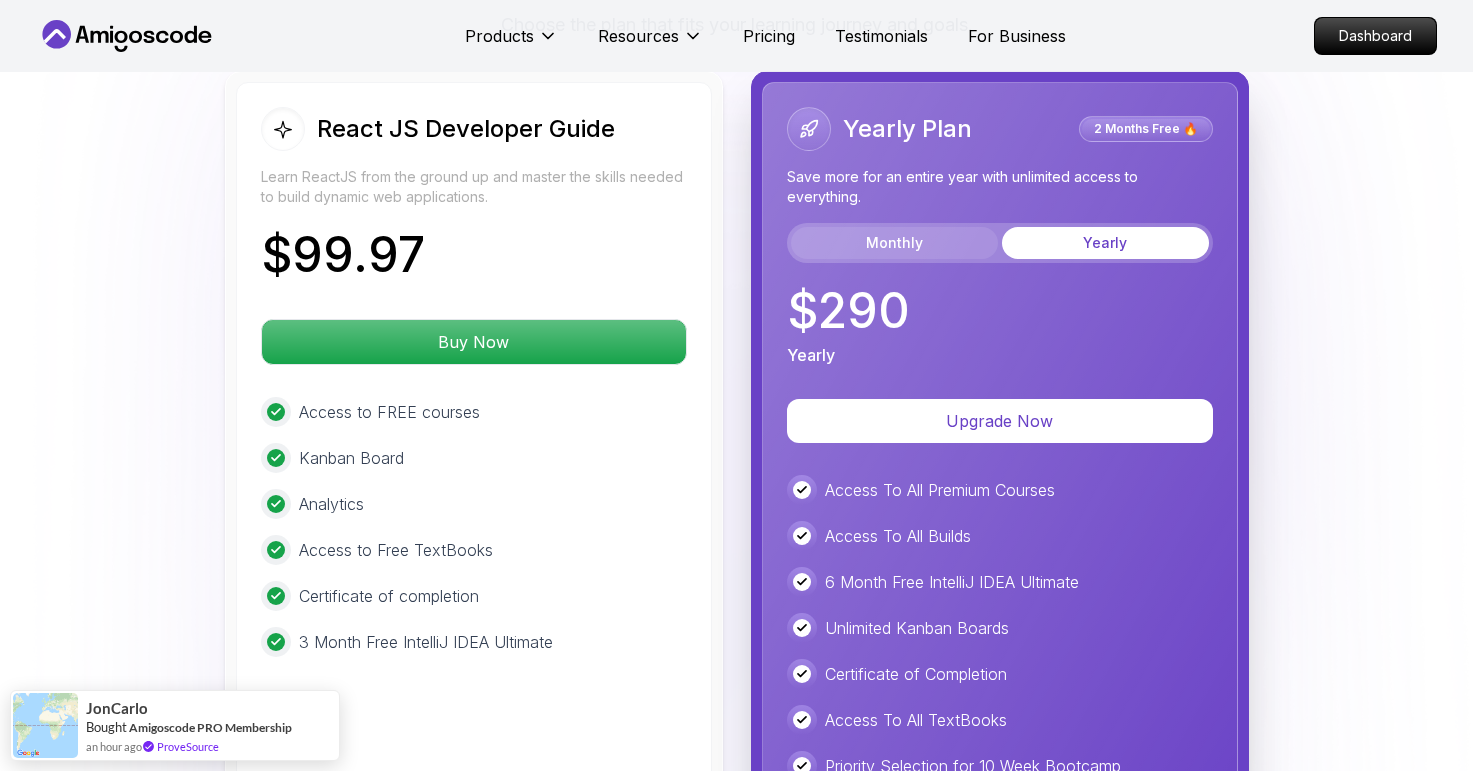 click on "Monthly" at bounding box center [894, 243] 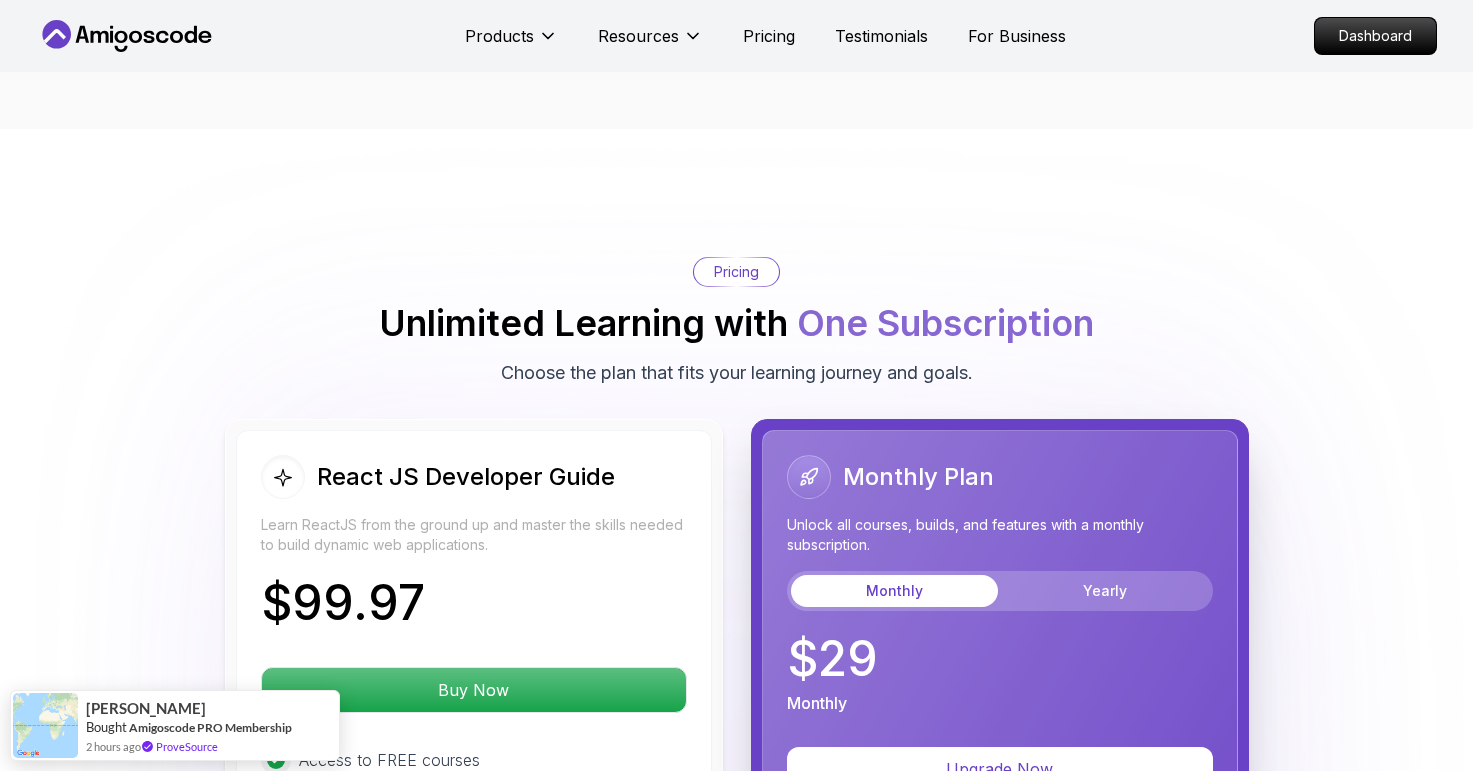 scroll, scrollTop: 4439, scrollLeft: 0, axis: vertical 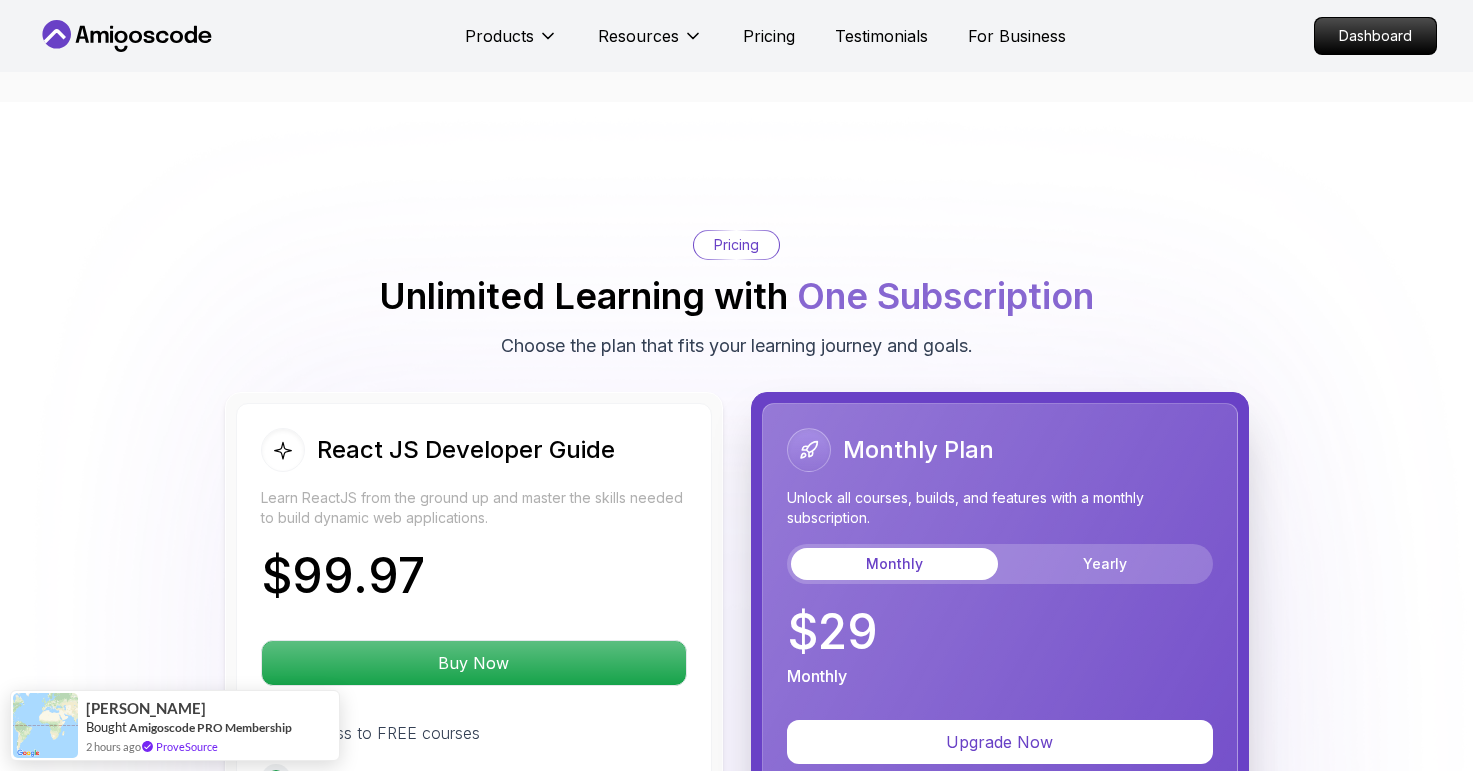 click on "Pricing" at bounding box center (736, 245) 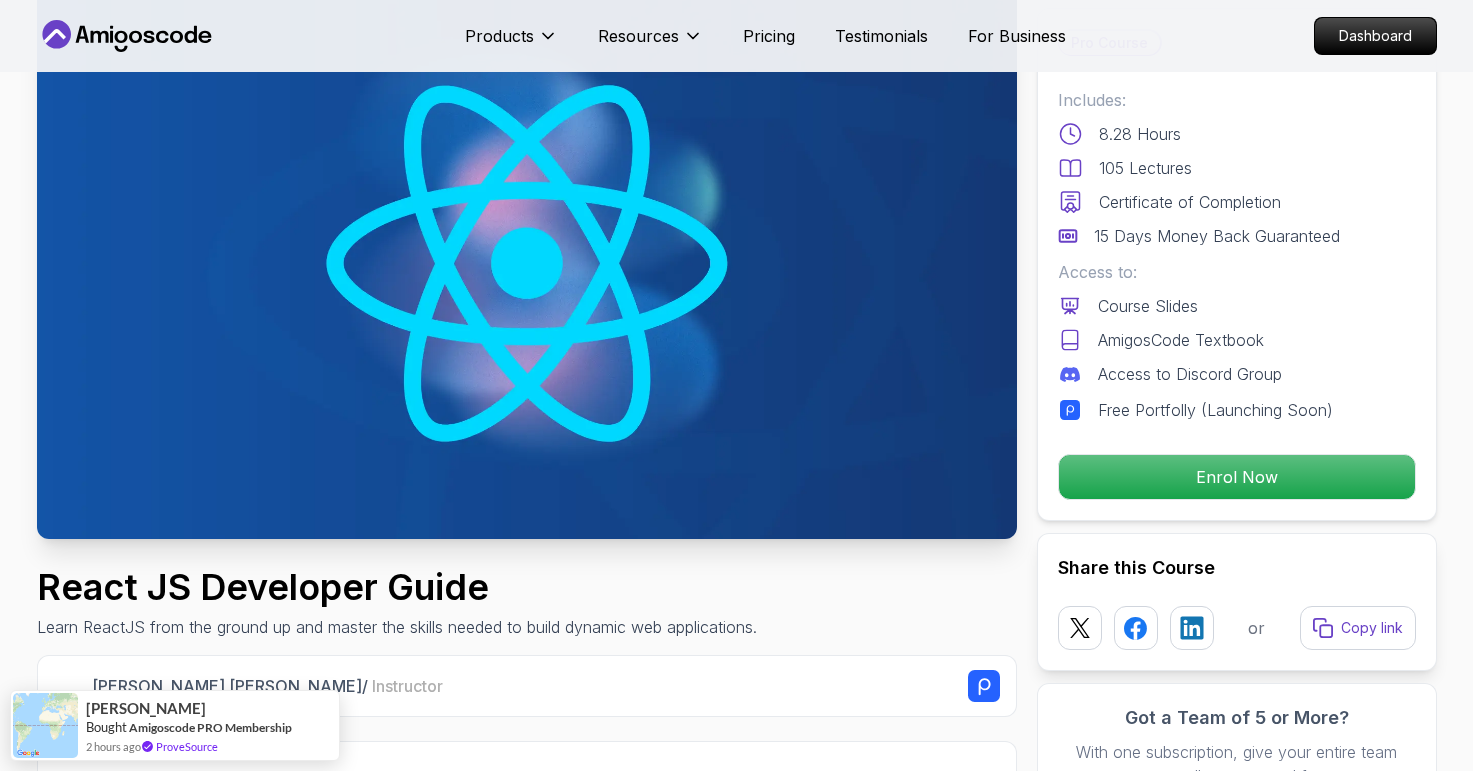 scroll, scrollTop: 0, scrollLeft: 0, axis: both 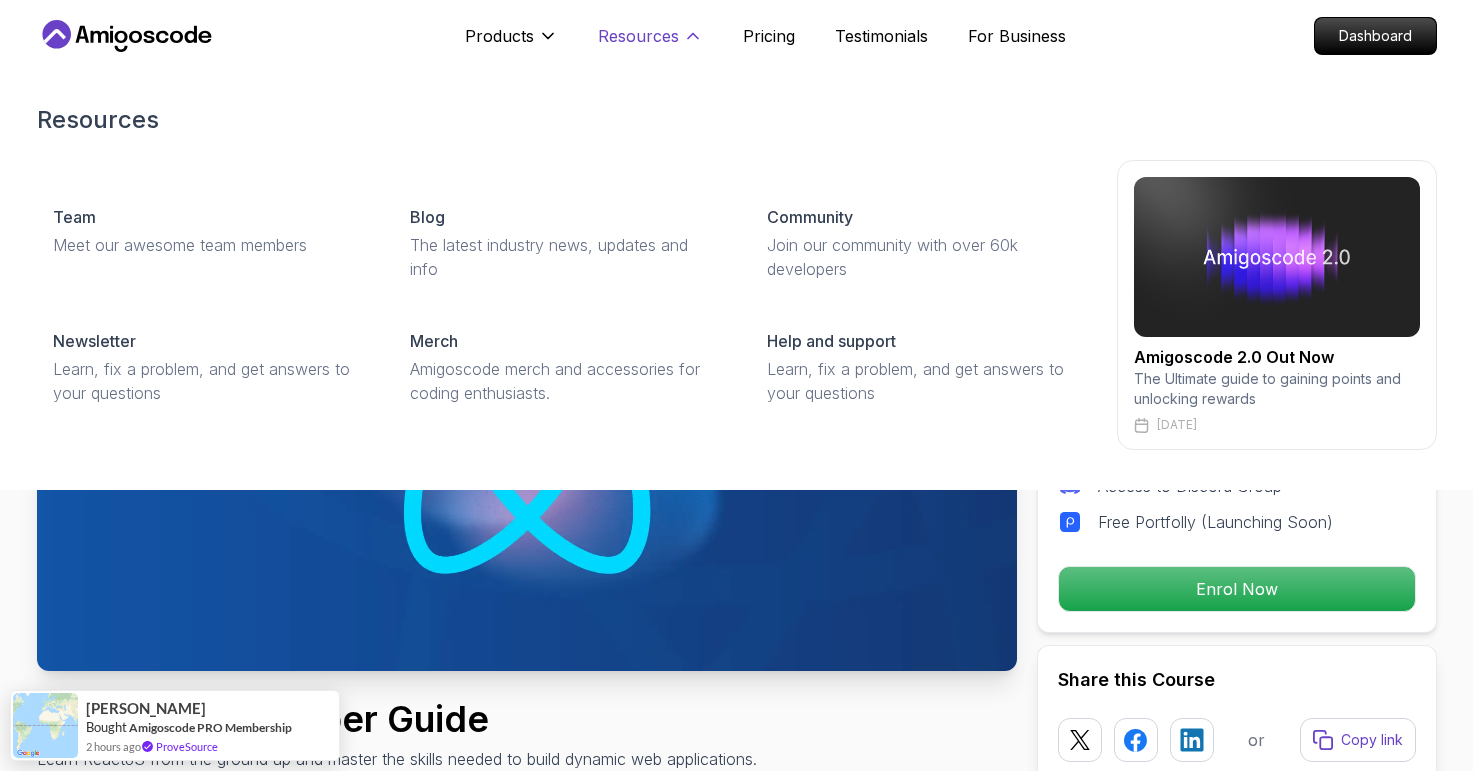 click 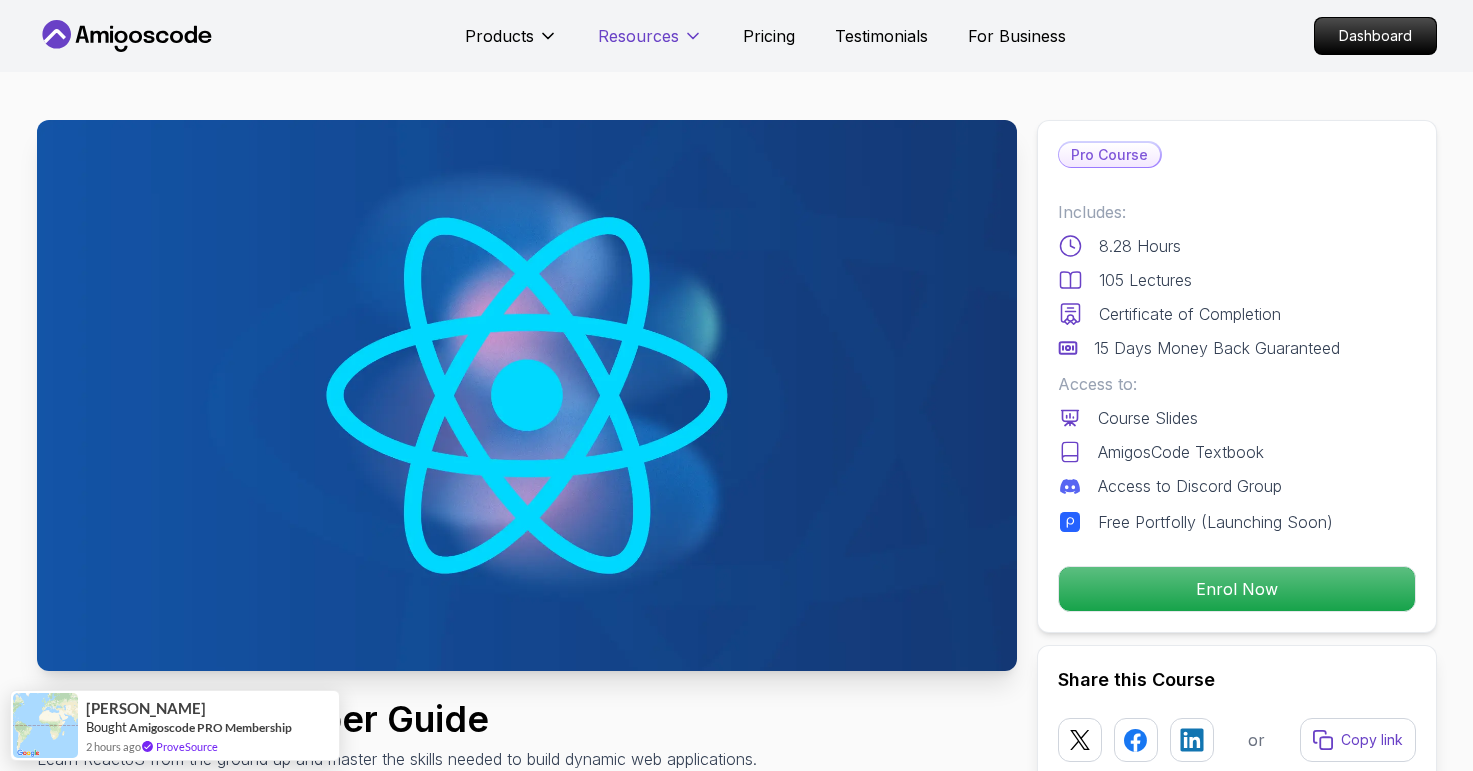 click 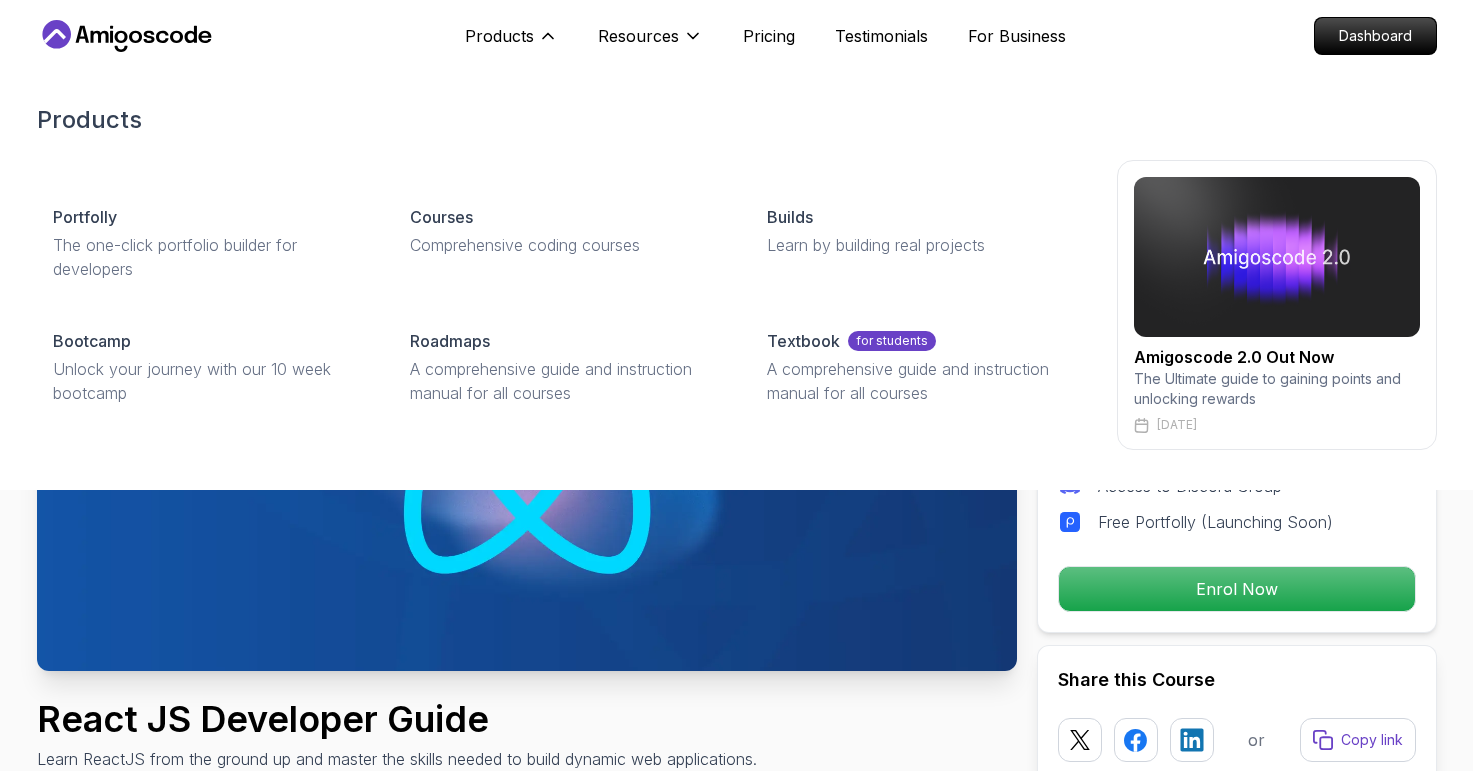 click on "Products Portfolly The one-click portfolio builder for developers Courses Comprehensive coding courses Builds Learn by building real projects Bootcamp Unlock your journey with our 10 week bootcamp Roadmaps A comprehensive guide and instruction manual for all courses Textbook for students A comprehensive guide and instruction manual for all courses Amigoscode 2.0 Out Now The Ultimate guide to gaining points and unlocking rewards March 14, 2025" at bounding box center (737, 277) 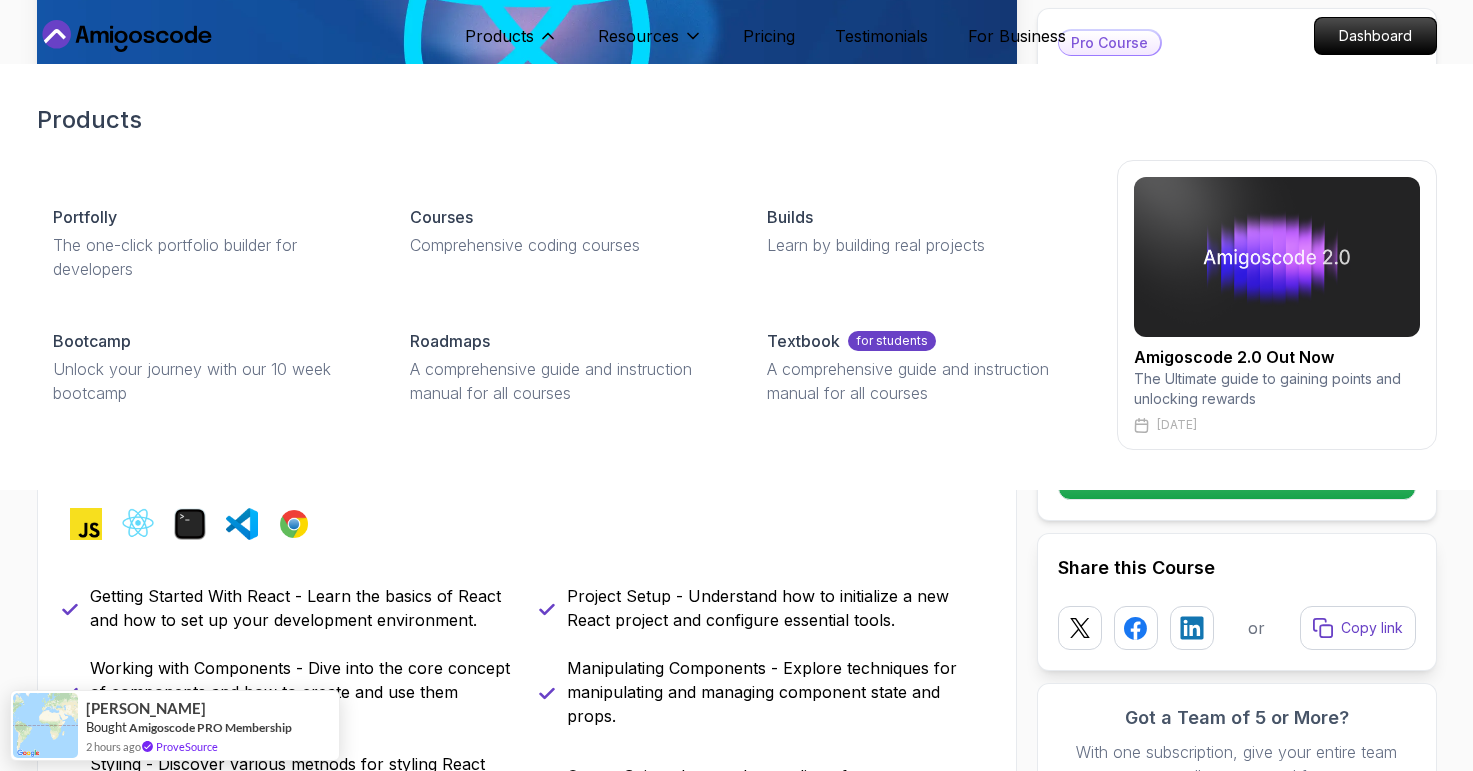 scroll, scrollTop: 475, scrollLeft: 0, axis: vertical 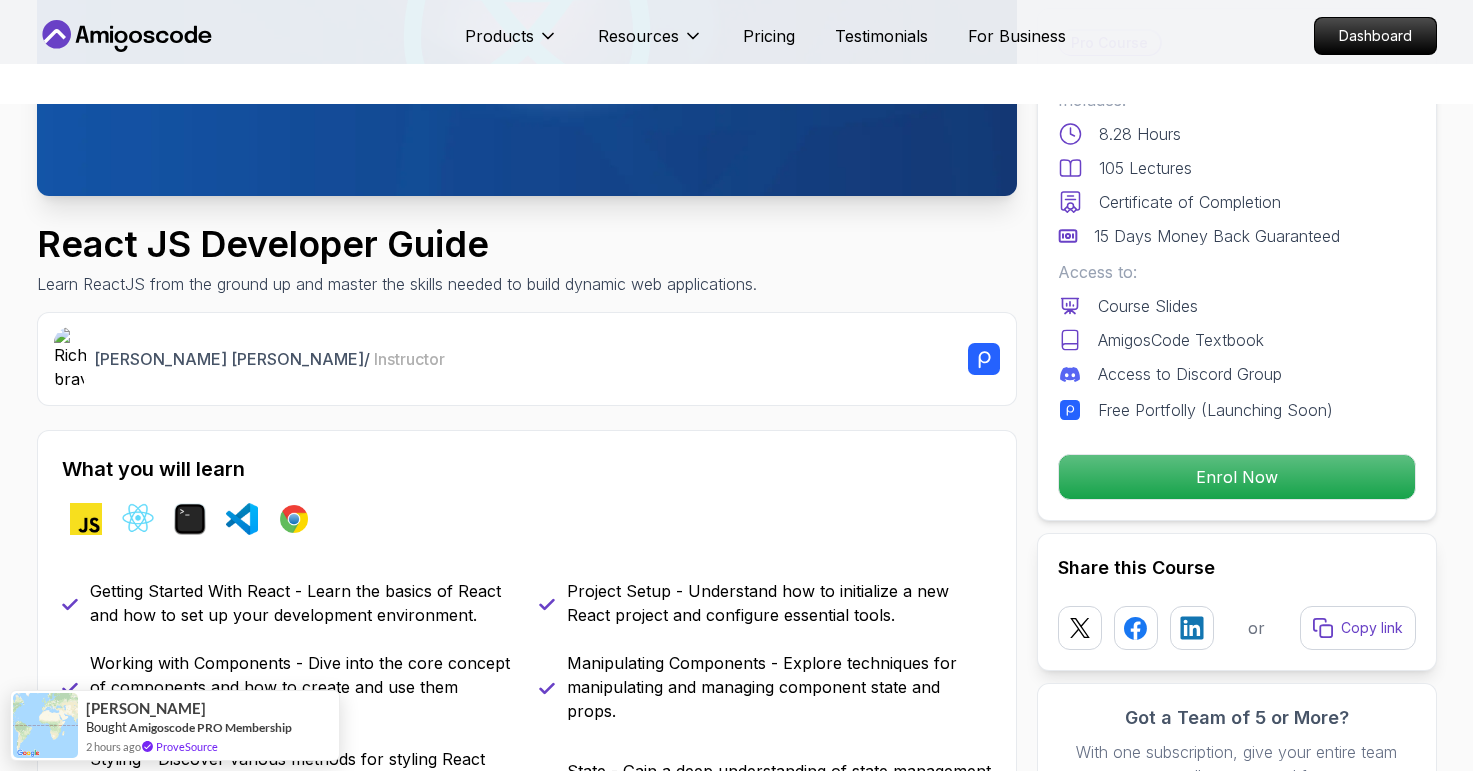 click on "javascript react terminal vscode chrome" at bounding box center (527, 519) 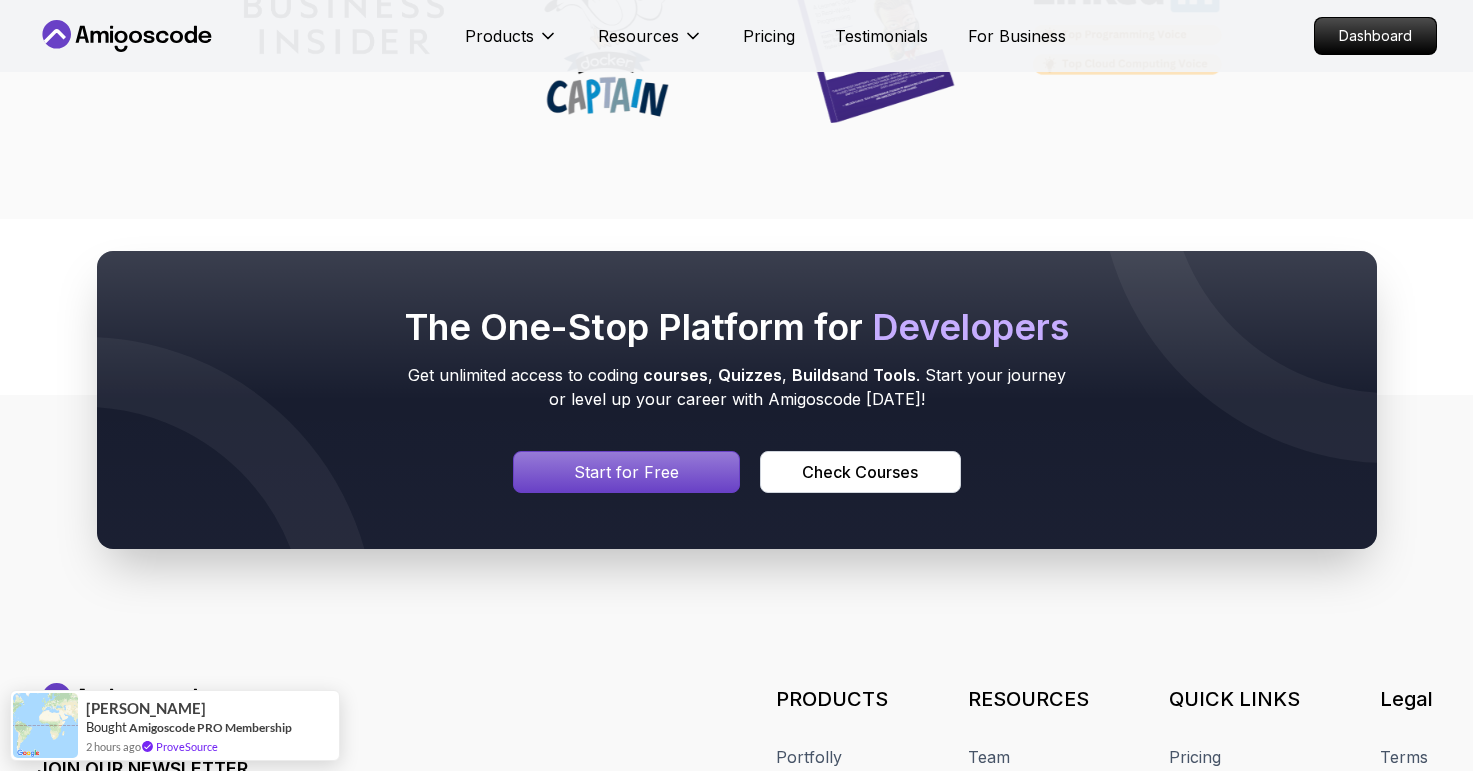 scroll, scrollTop: 7933, scrollLeft: 0, axis: vertical 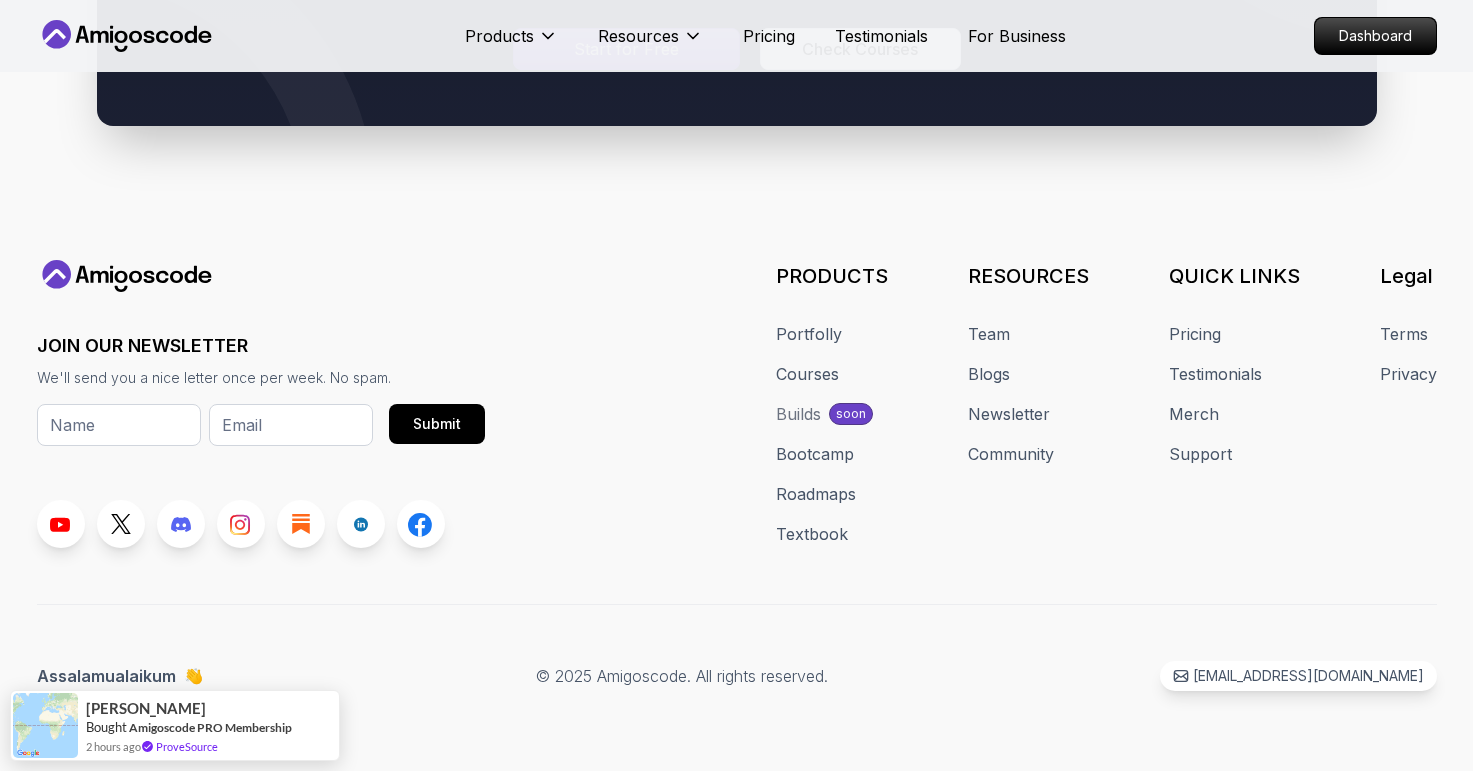 click on "PRODUCTS Portfolly Courses Builds soon Bootcamp Roadmaps Textbook RESOURCES Team Blogs Newsletter Community QUICK LINKS Pricing Testimonials Merch Support Legal Terms Privacy" at bounding box center (1106, 404) 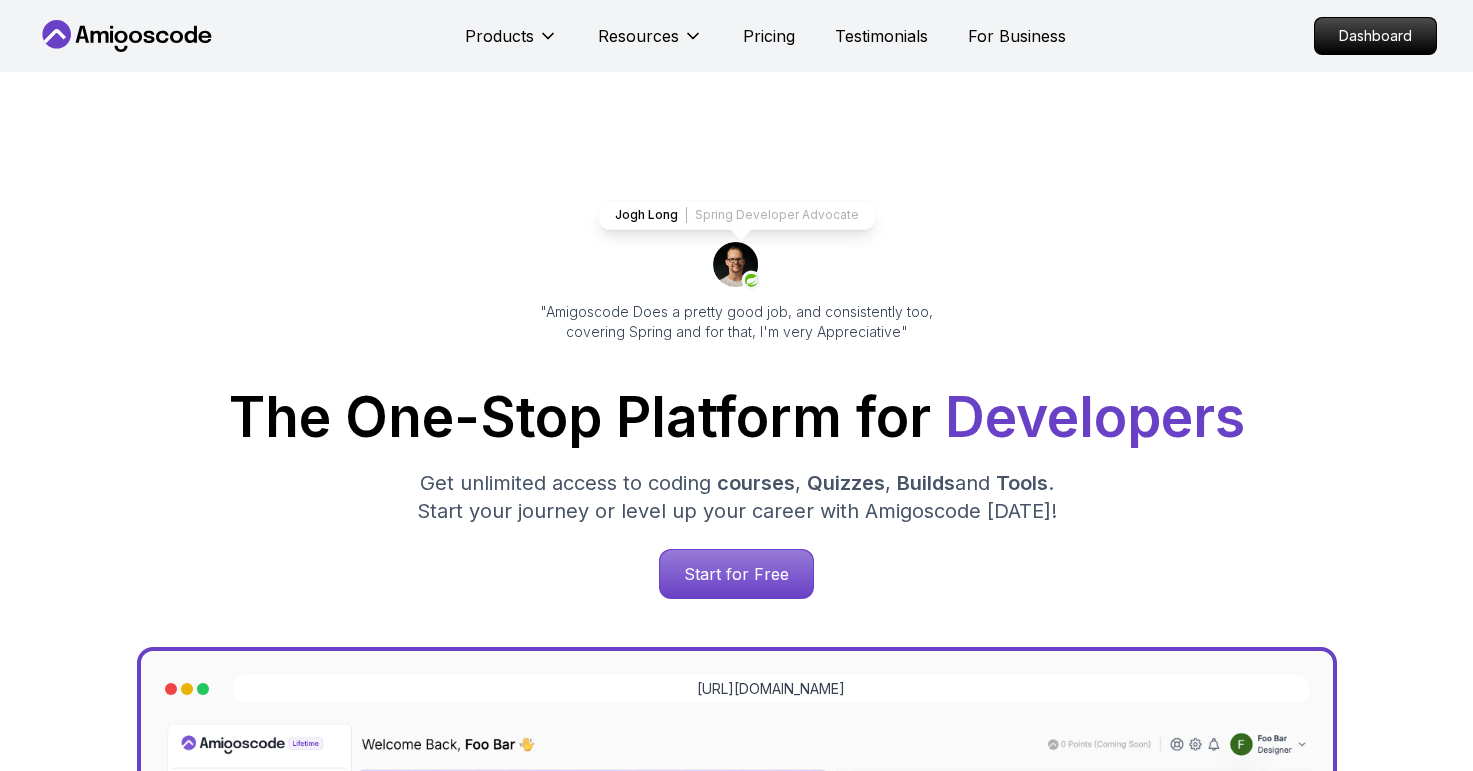scroll, scrollTop: 0, scrollLeft: 0, axis: both 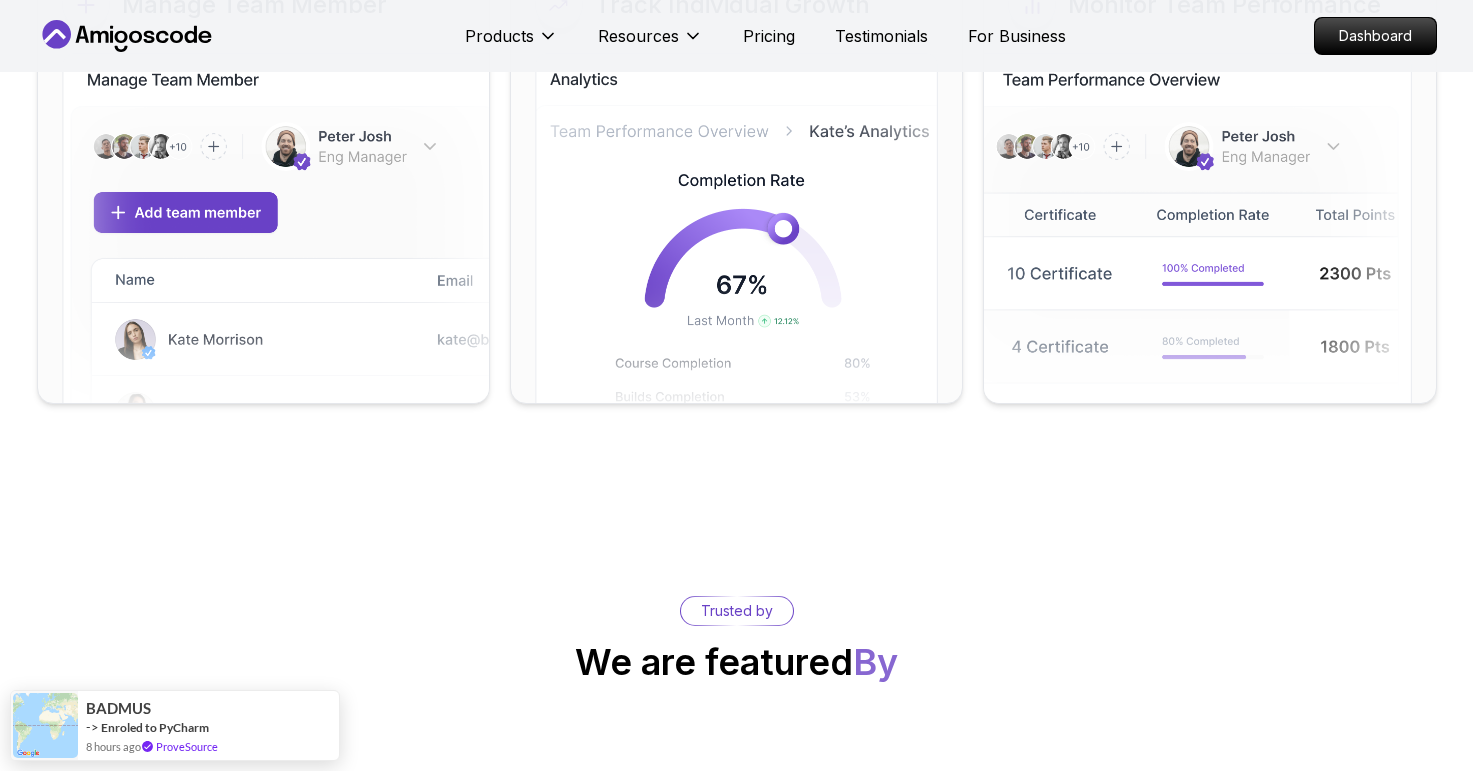 click on "Products Resources Pricing Testimonials For Business Dashboard Products Resources Pricing Testimonials For Business Dashboard Jogh Long Spring Developer Advocate "Amigoscode Does a pretty good job, and consistently too, covering Spring and for that, I'm very Appreciative" The One-Stop Platform for   Developers Get unlimited access to coding   courses ,   Quizzes ,   Builds  and   Tools . Start your journey or level up your career with Amigoscode [DATE]! Start for Free [URL][DOMAIN_NAME] OUR AMIGO STUDENTS WORK IN TOP COMPANIES Courses Builds Discover Amigoscode's Latest   Premium Courses! Get unlimited access to coding   courses ,   Quizzes ,   Builds  and   Tools . Start your journey or level up your career with Amigoscode [DATE]! Browse all  courses Advanced Spring Boot Pro Dive deep into Spring Boot with our advanced course, designed to take your skills from intermediate to expert level. NEW Spring Boot for Beginners Java for Developers Pro React JS Developer Guide Pro Spring AI Pro Pro     ," at bounding box center (736, -2980) 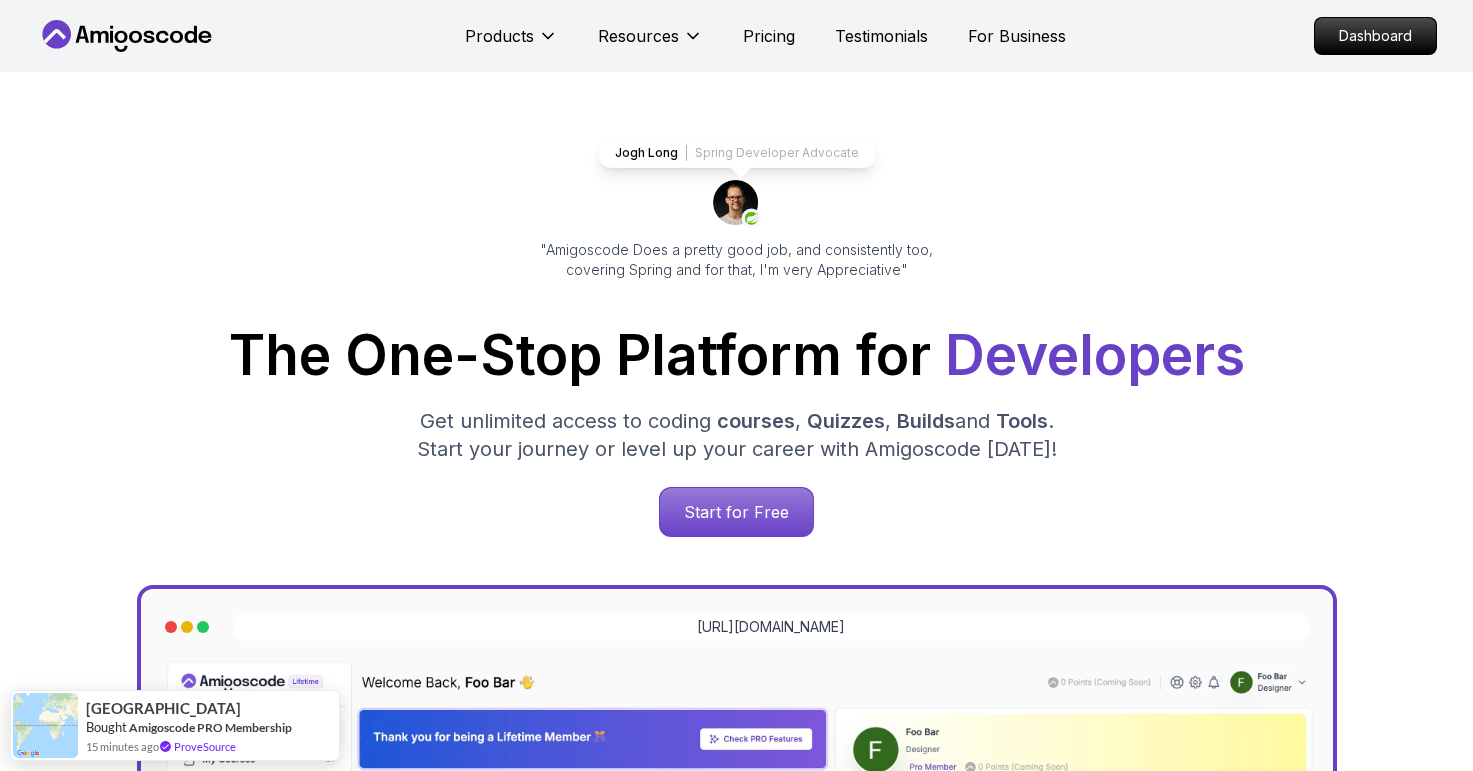 scroll, scrollTop: 0, scrollLeft: 0, axis: both 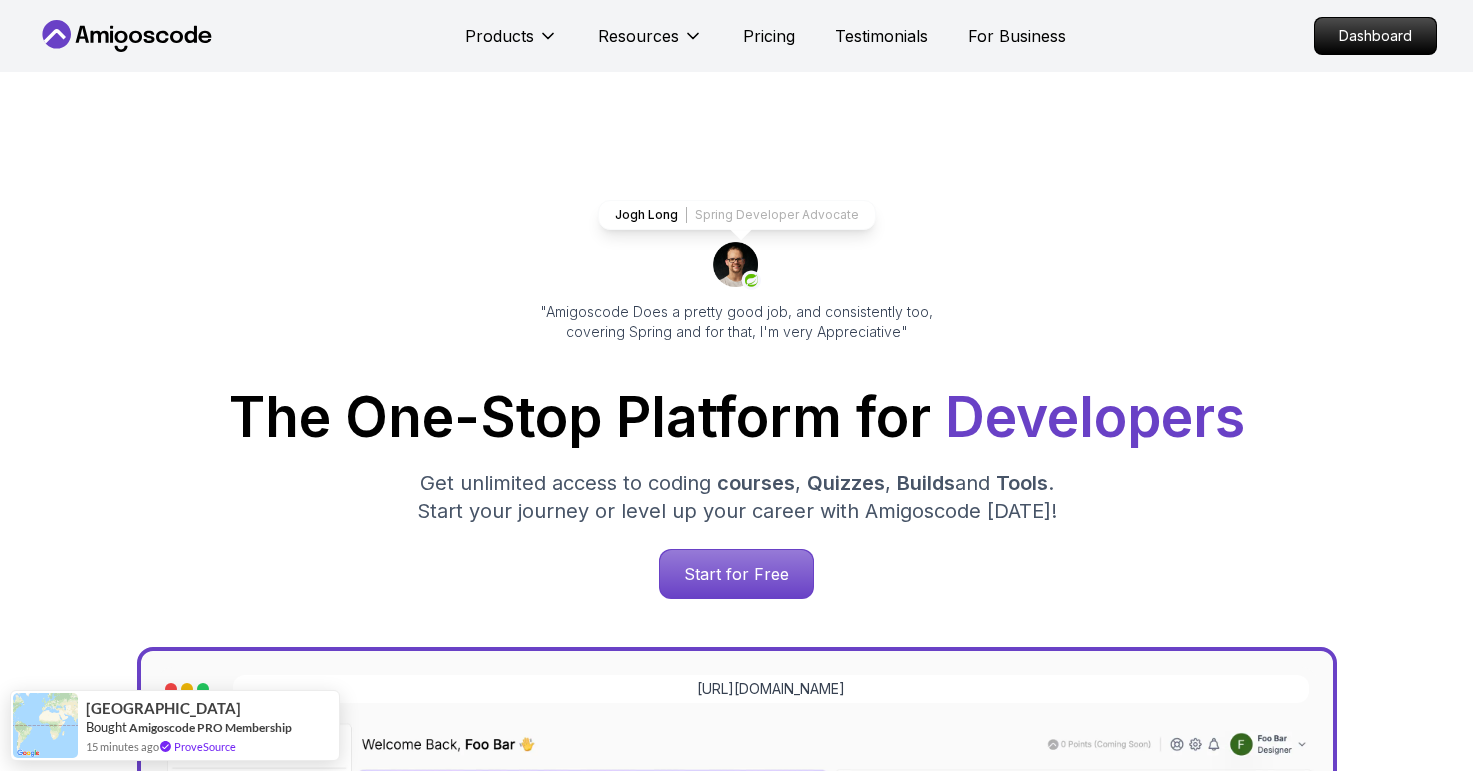click on "The One-Stop Platform for   Developers Get unlimited access to coding   courses ,   Quizzes ,   Builds  and   Tools . Start your journey or level up your career with Amigoscode today! Start for Free" at bounding box center (737, 494) 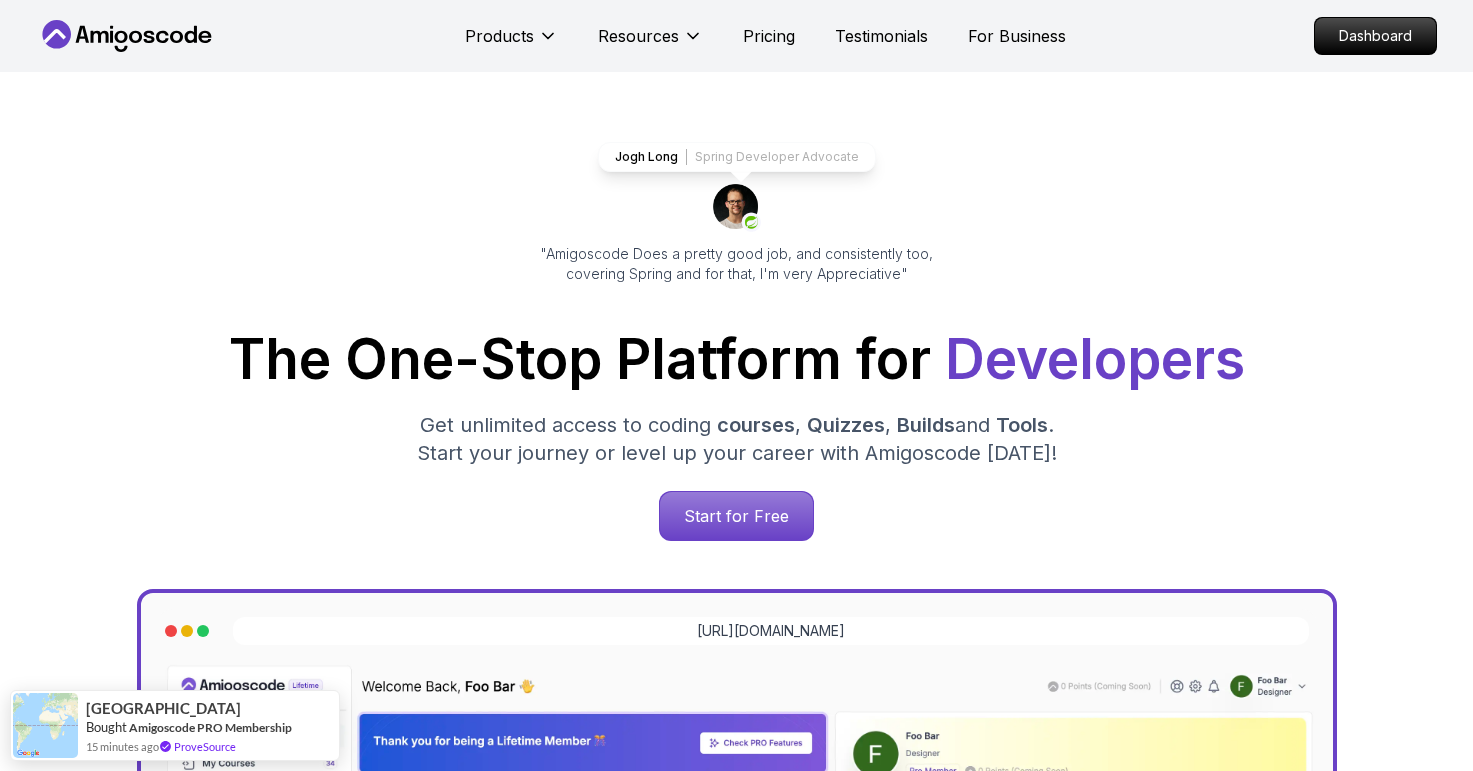 scroll, scrollTop: 60, scrollLeft: 0, axis: vertical 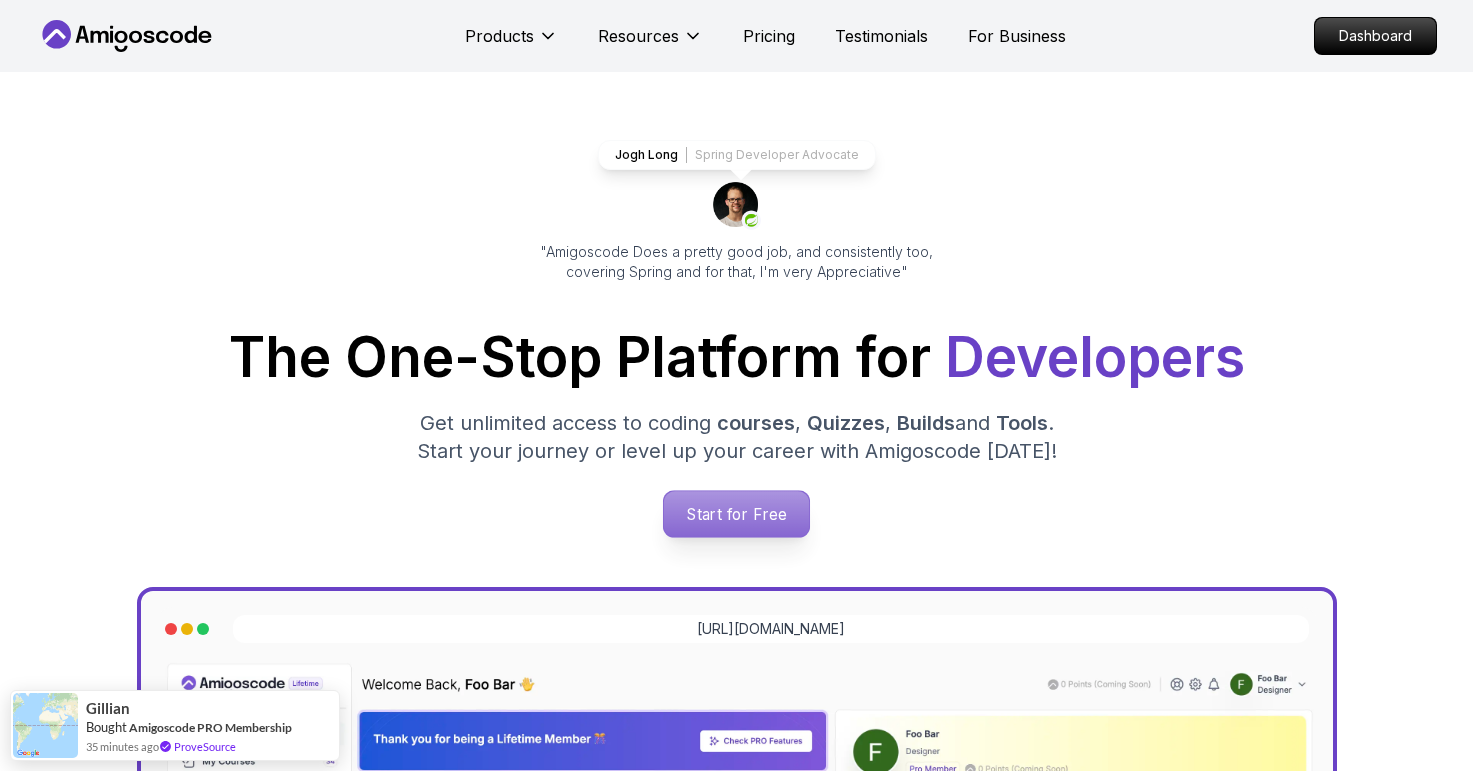 click on "Start for Free" at bounding box center [736, 514] 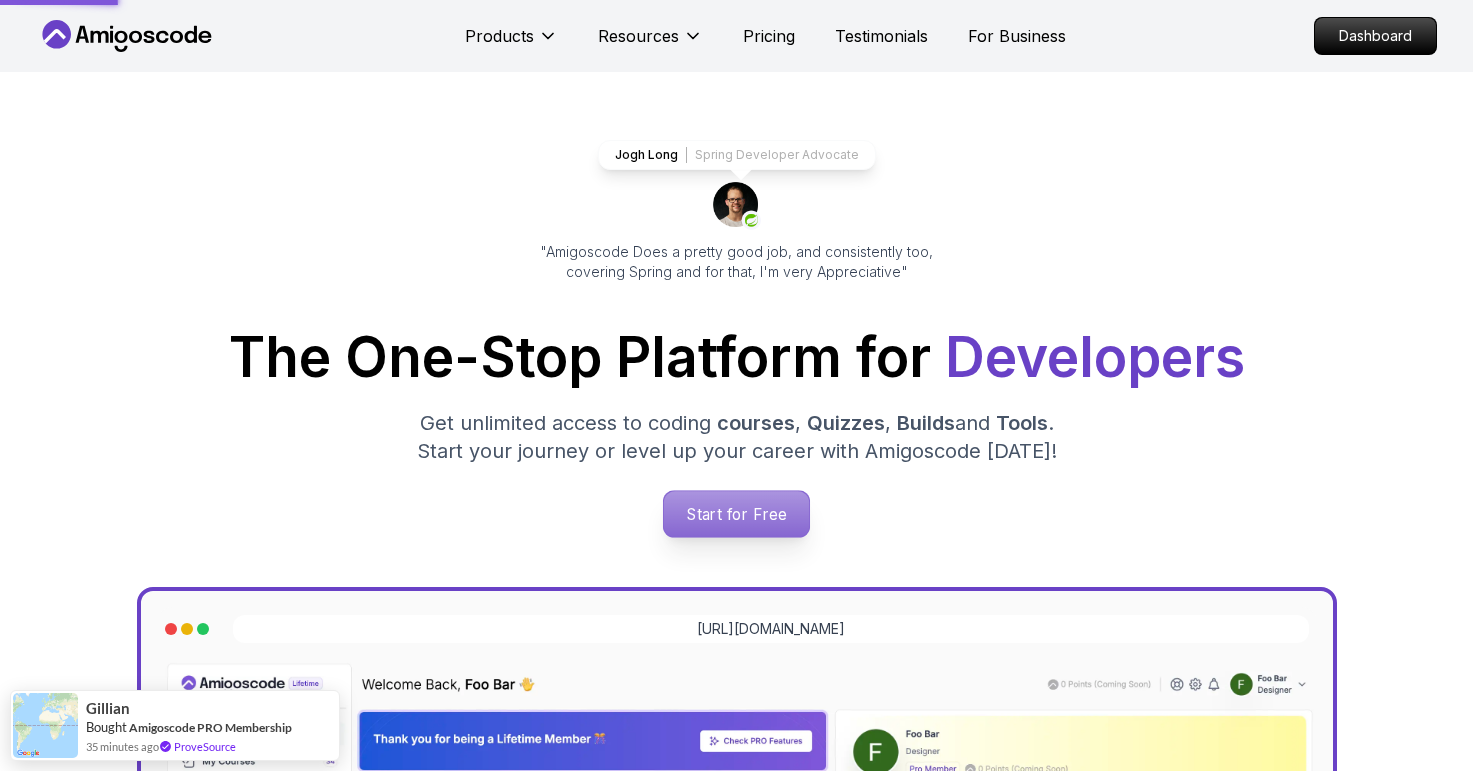 scroll, scrollTop: 0, scrollLeft: 0, axis: both 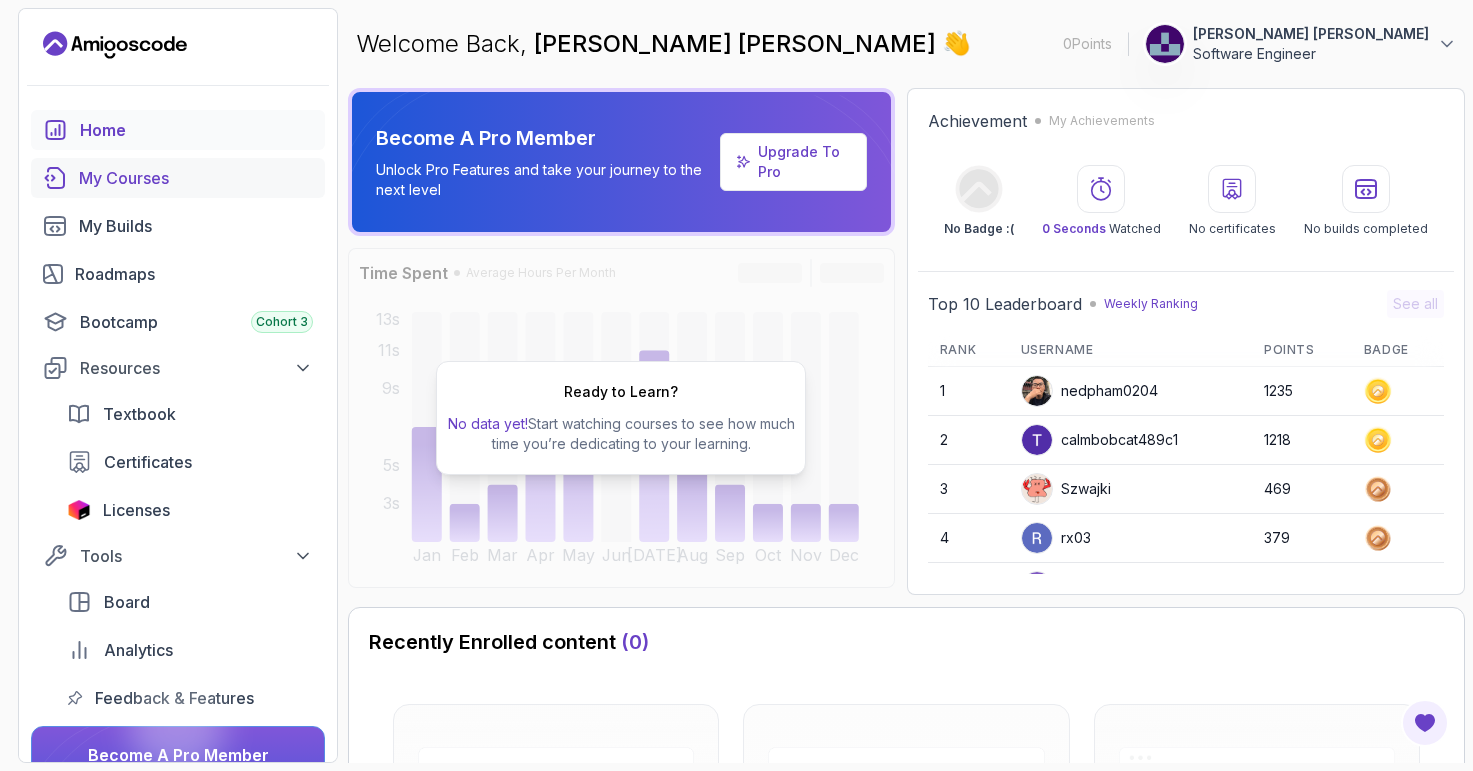 click on "My Courses" at bounding box center (196, 178) 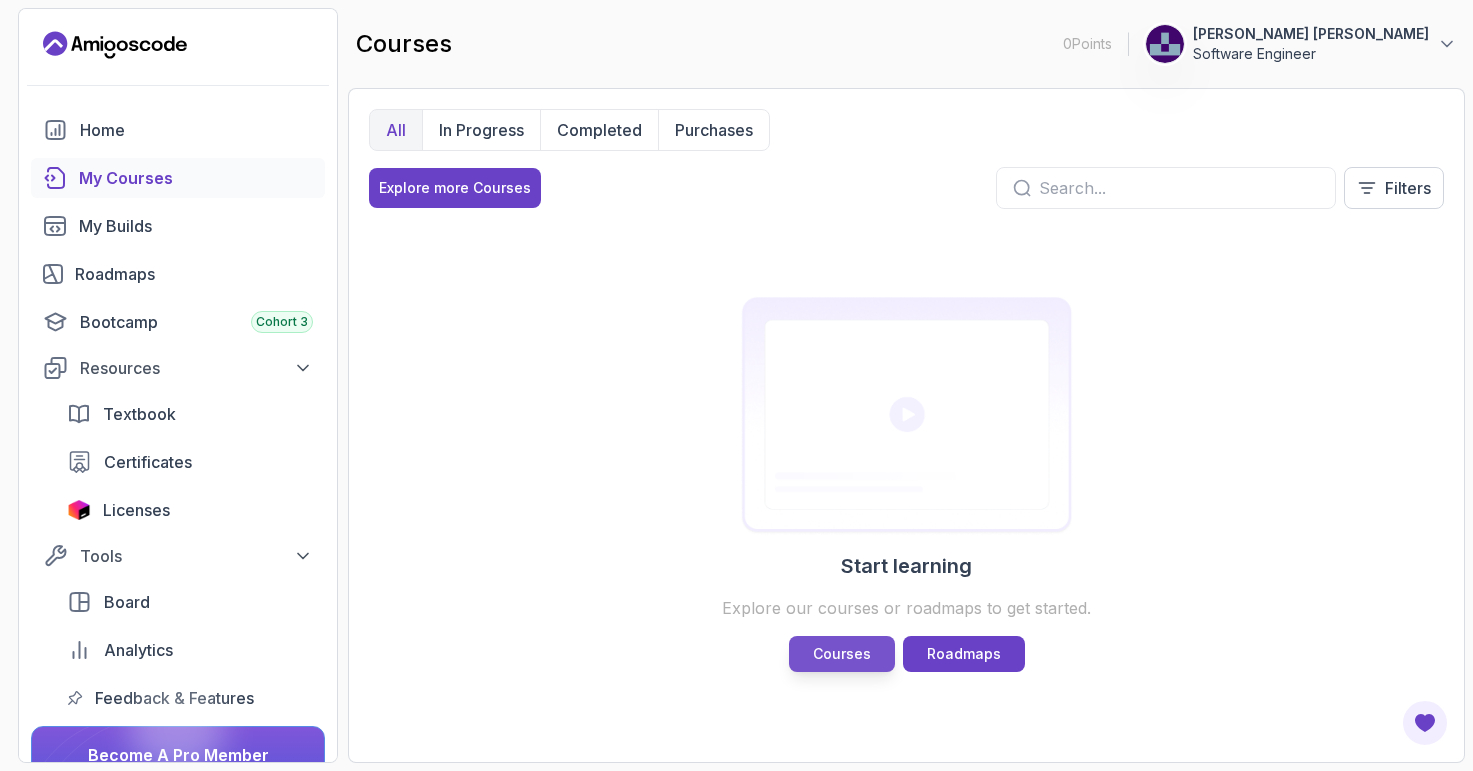 click on "Courses" at bounding box center [842, 654] 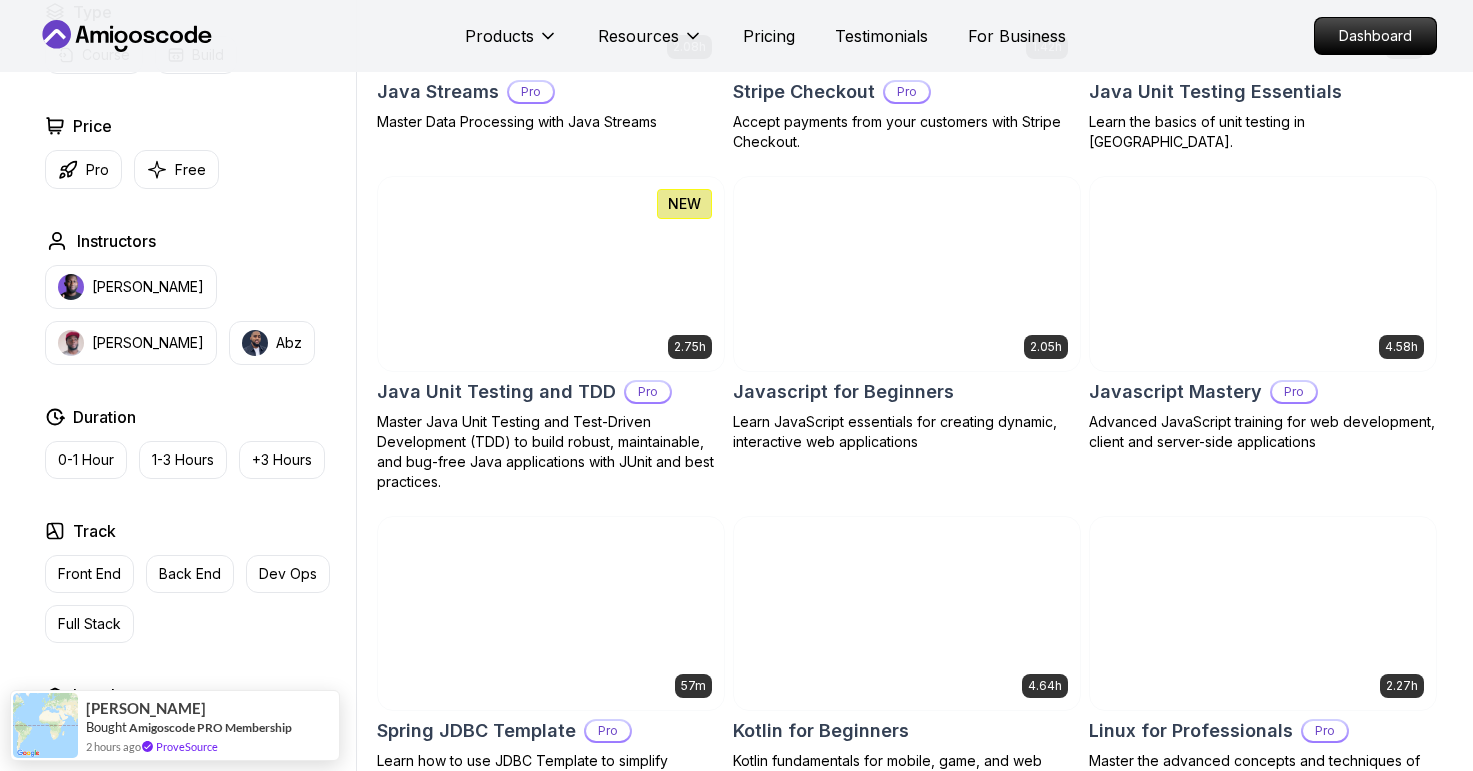 scroll, scrollTop: 3324, scrollLeft: 0, axis: vertical 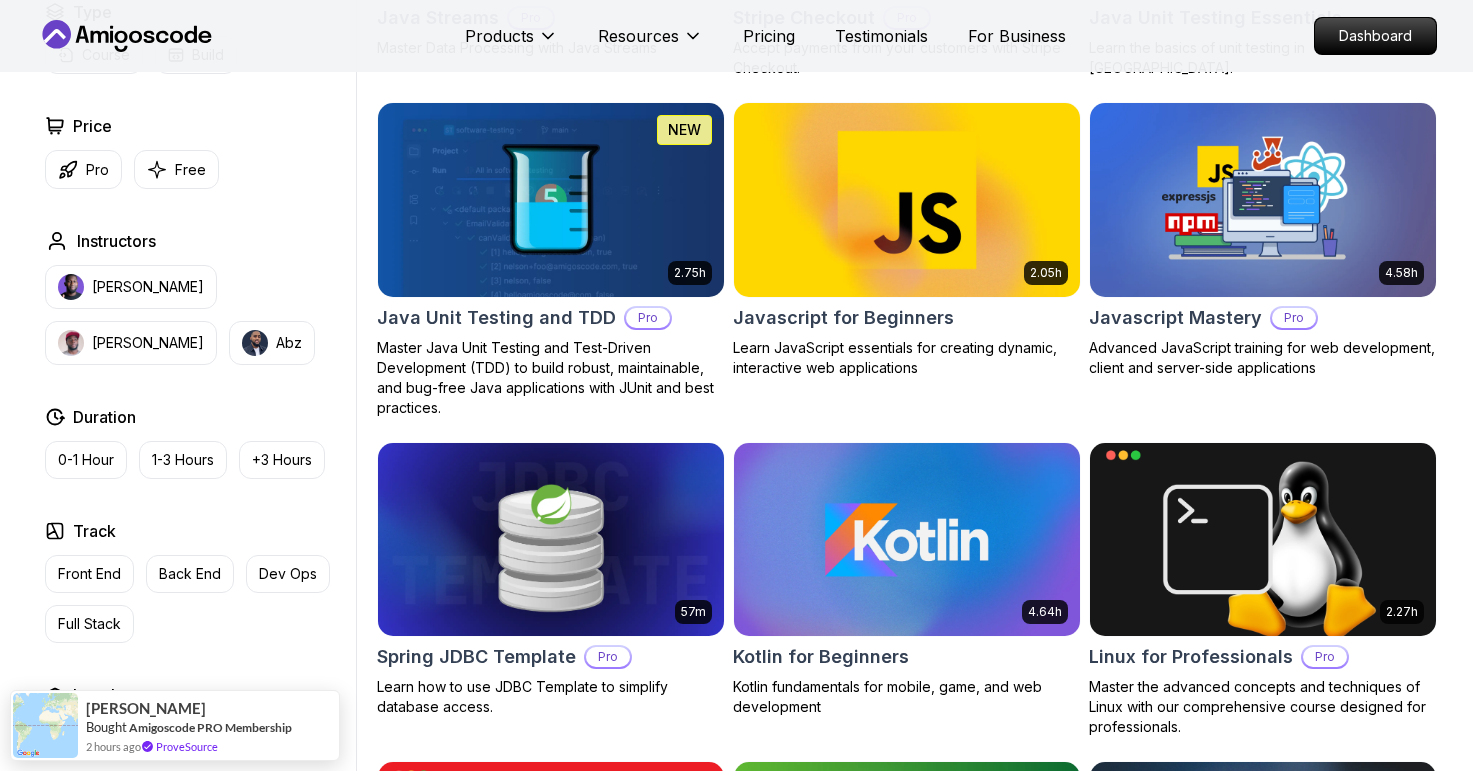 click at bounding box center (906, 199) 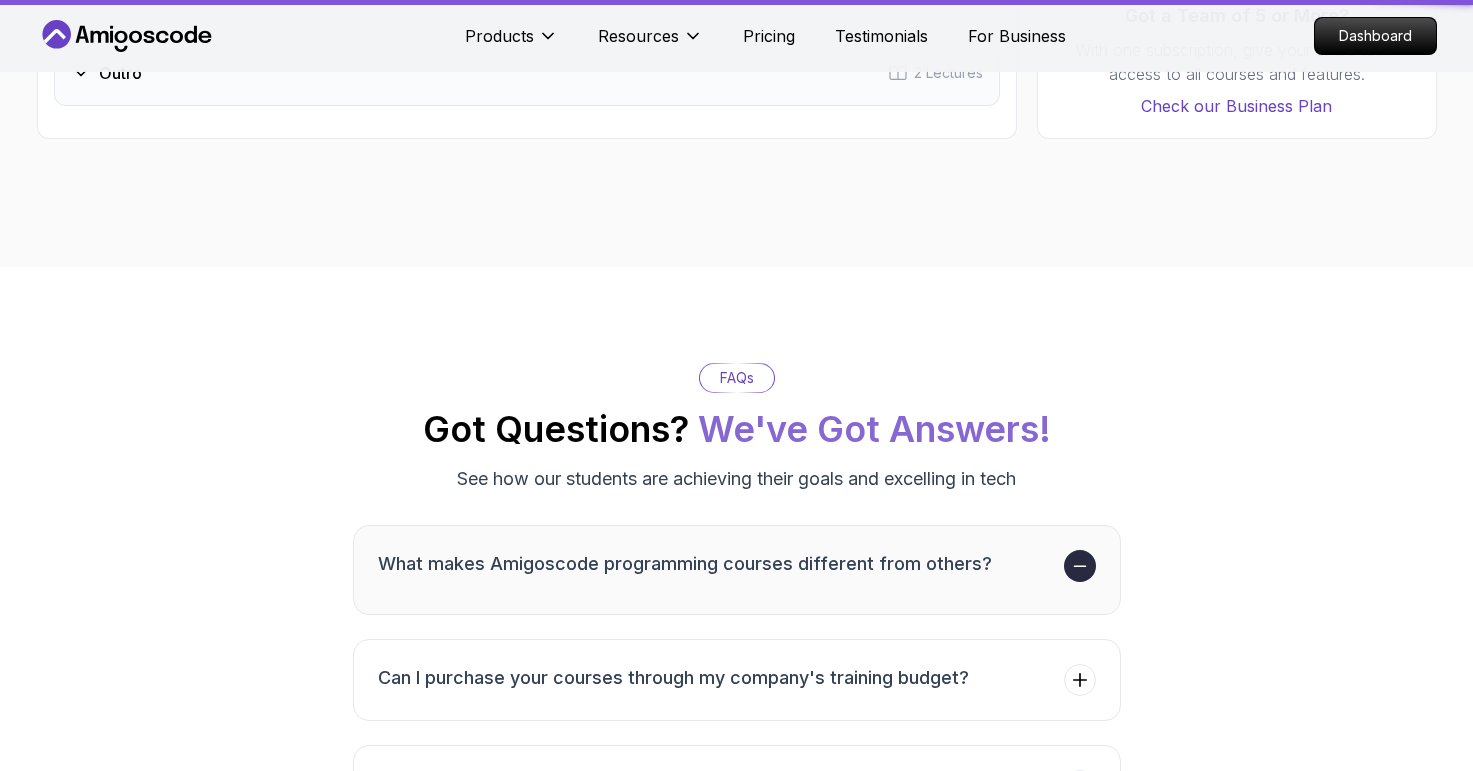 scroll, scrollTop: 0, scrollLeft: 0, axis: both 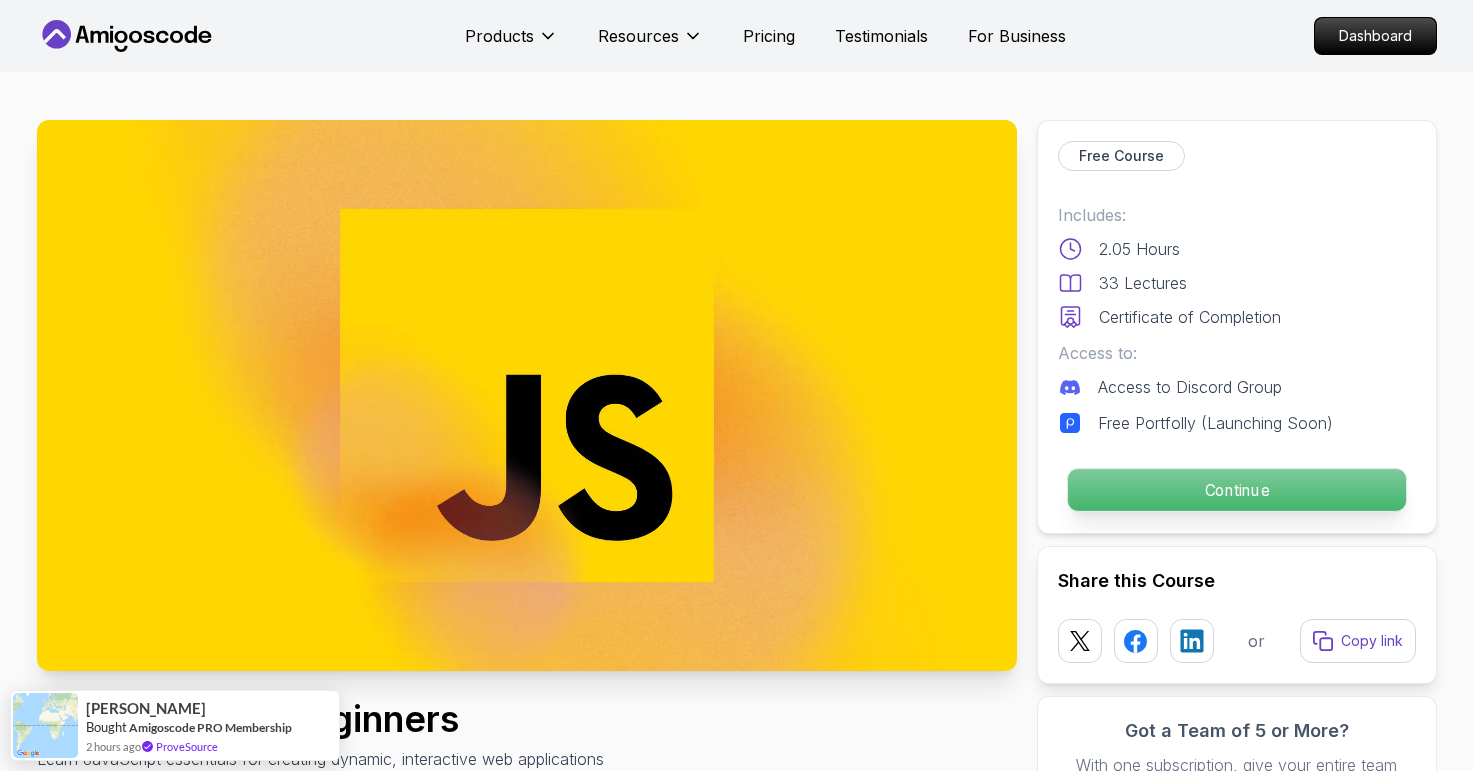 click on "Continue" at bounding box center [1236, 490] 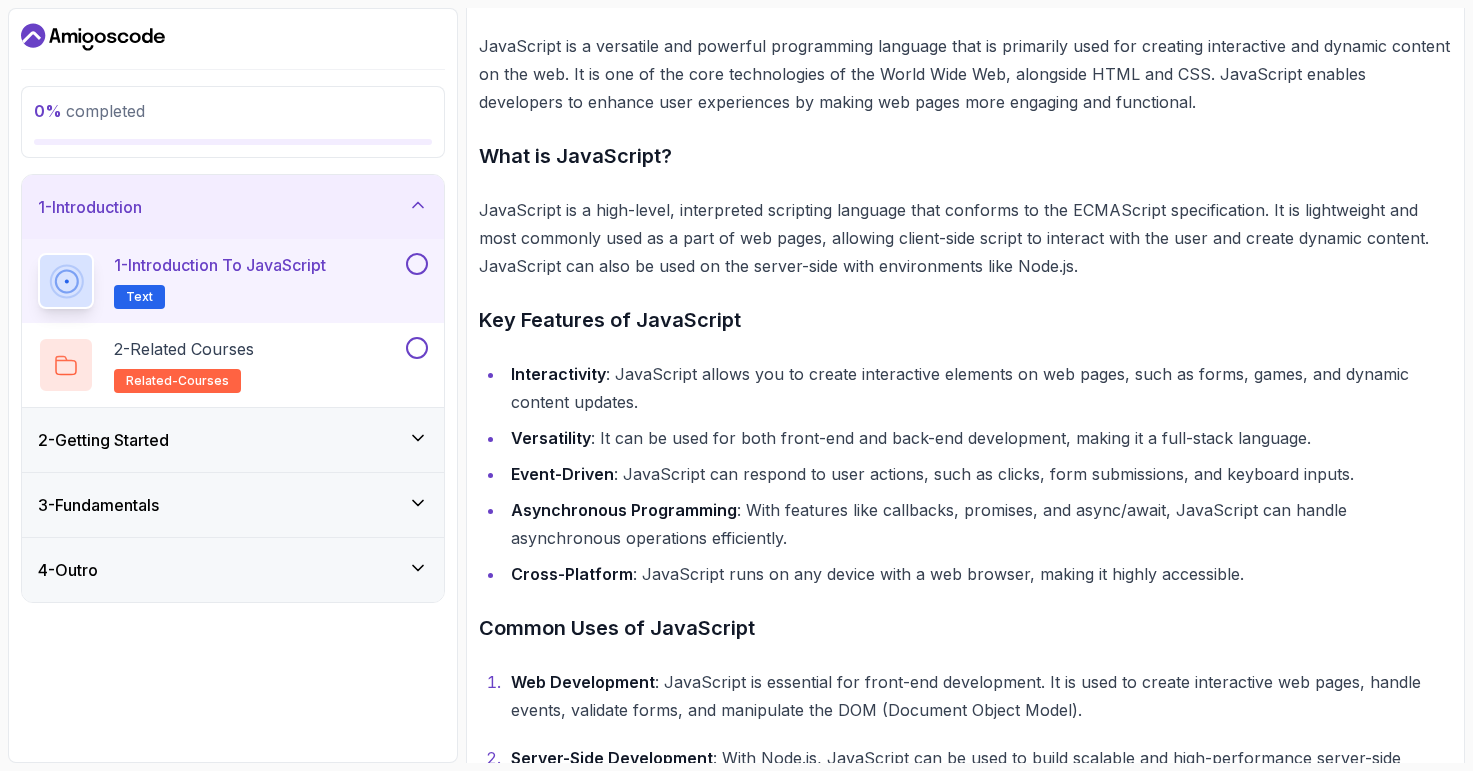 scroll, scrollTop: 358, scrollLeft: 0, axis: vertical 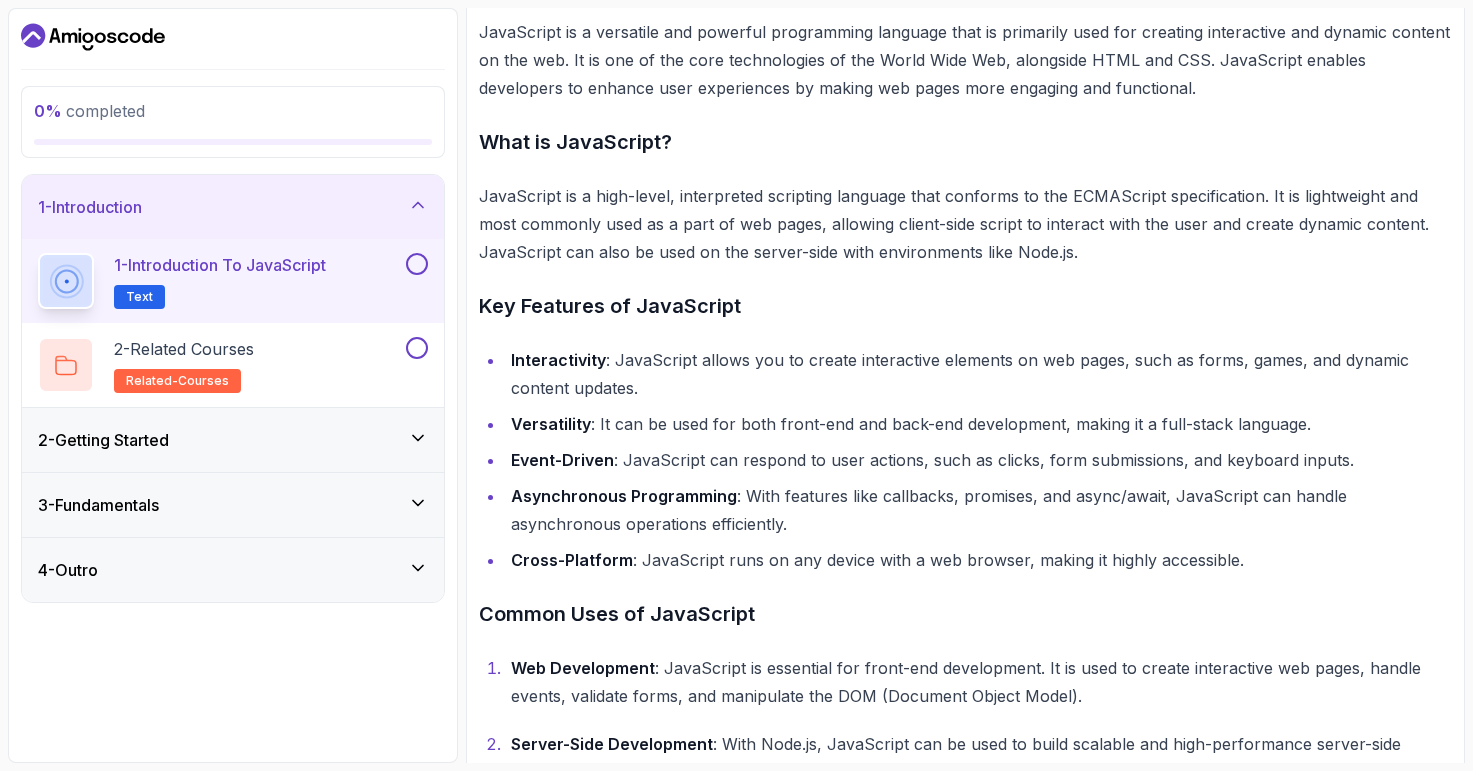 click on "2  -  Getting Started" at bounding box center (233, 440) 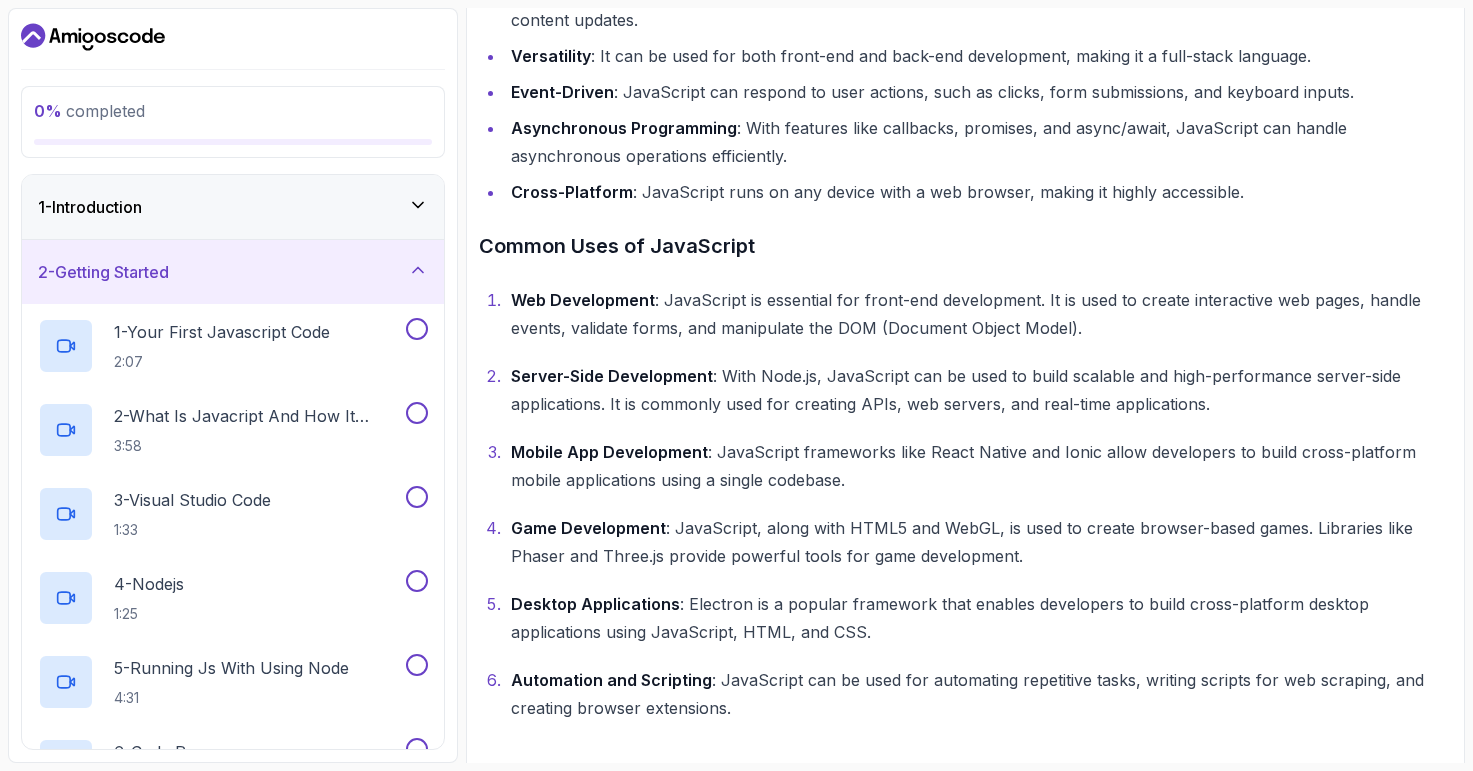 scroll, scrollTop: 746, scrollLeft: 0, axis: vertical 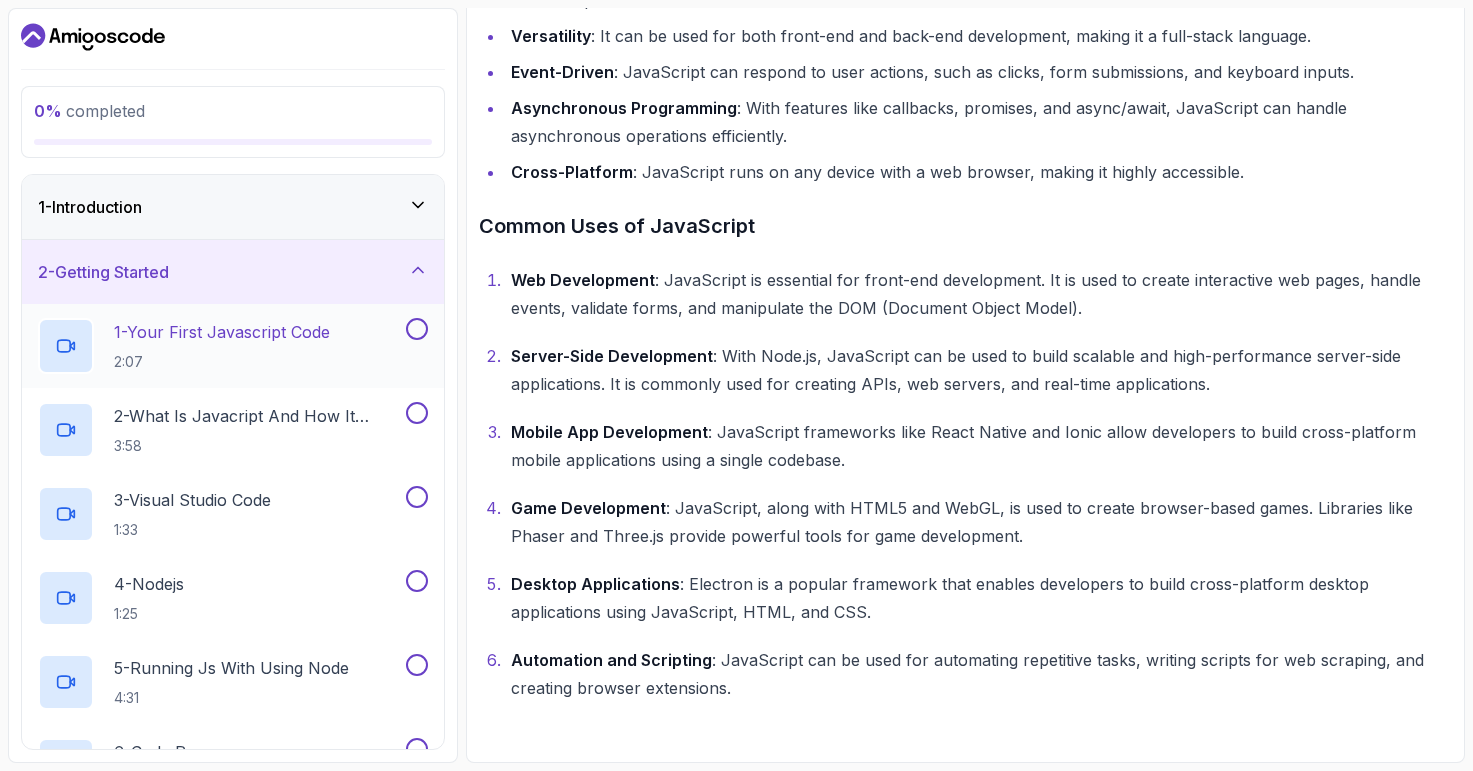 click on "1  -  Your First Javascript Code" at bounding box center [222, 332] 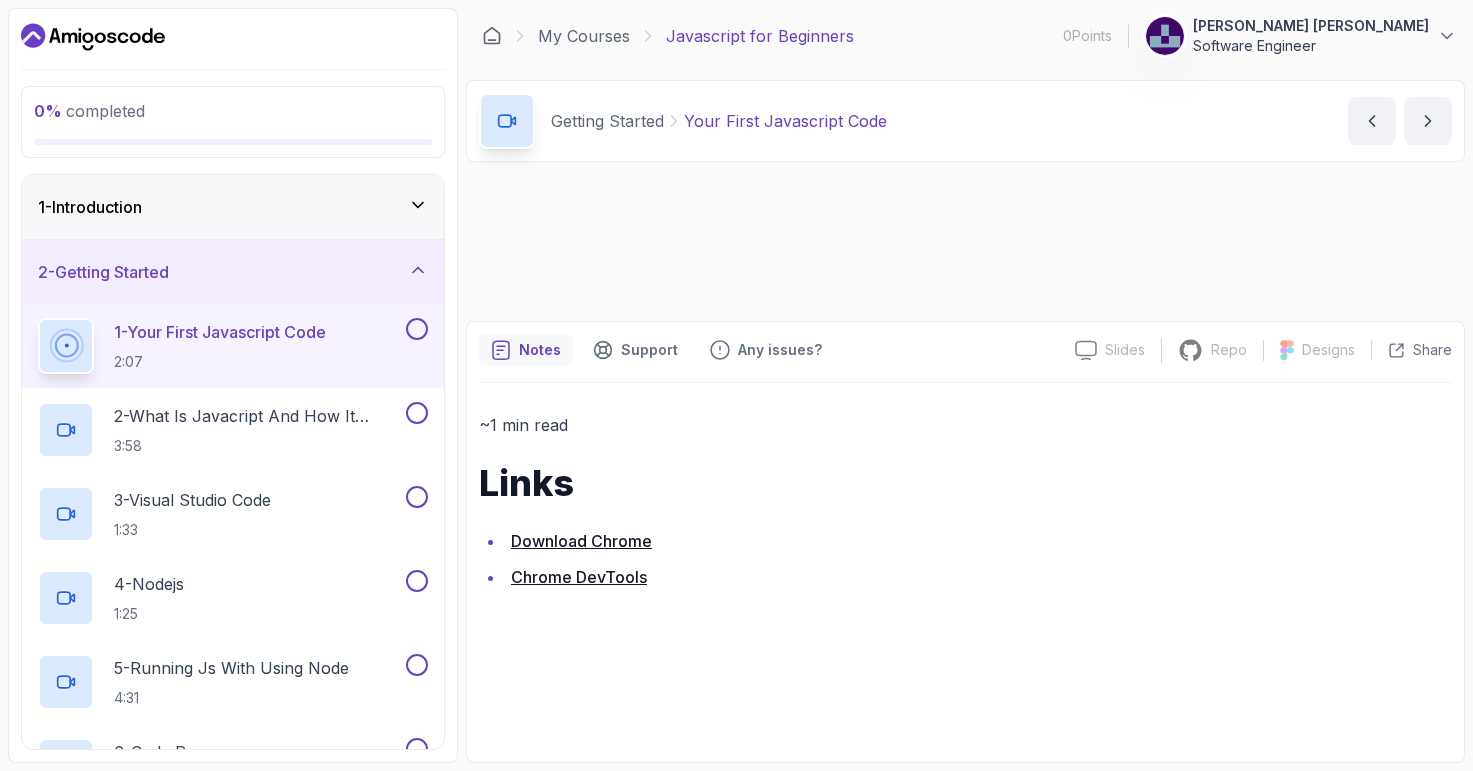 scroll, scrollTop: 0, scrollLeft: 0, axis: both 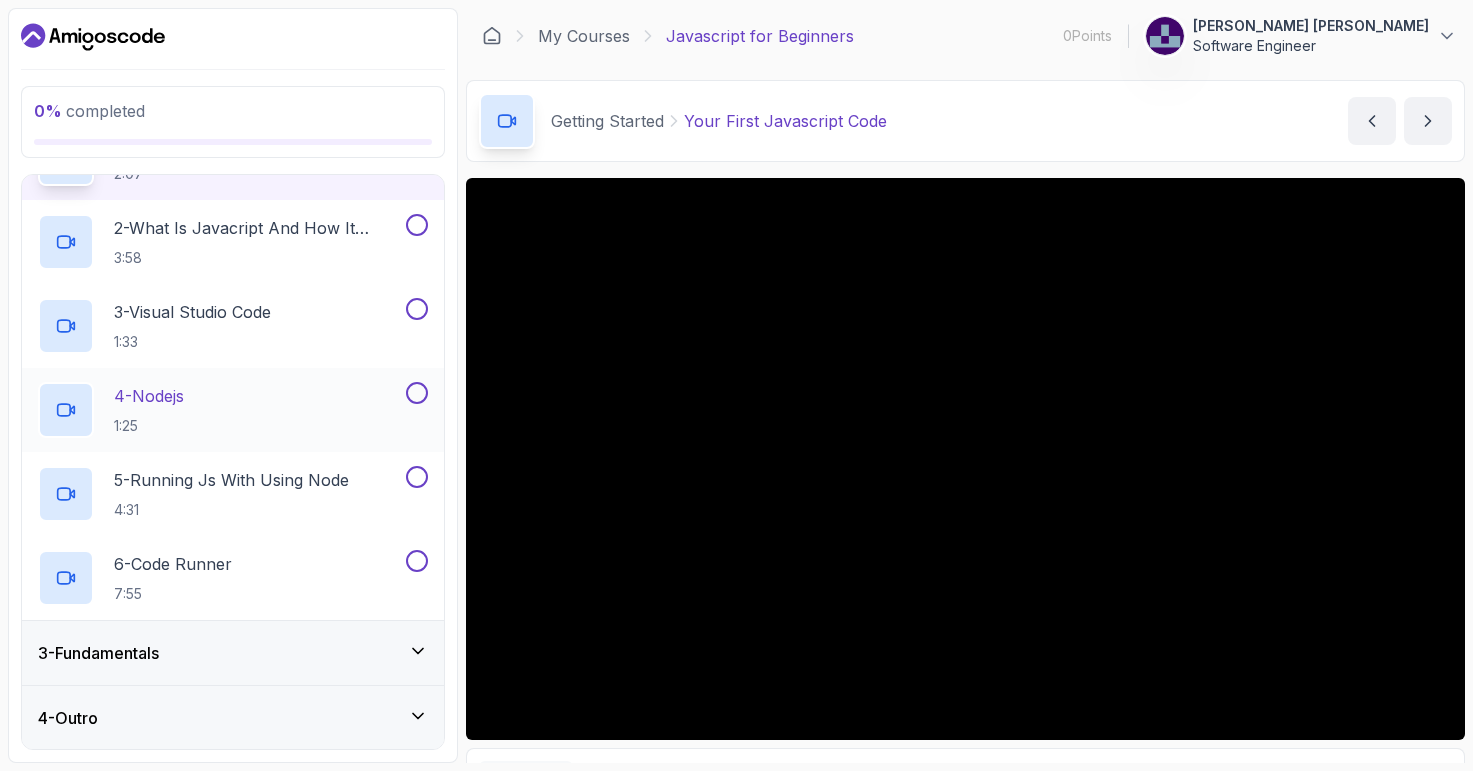 click on "4  -  Nodejs 1:25" at bounding box center (220, 410) 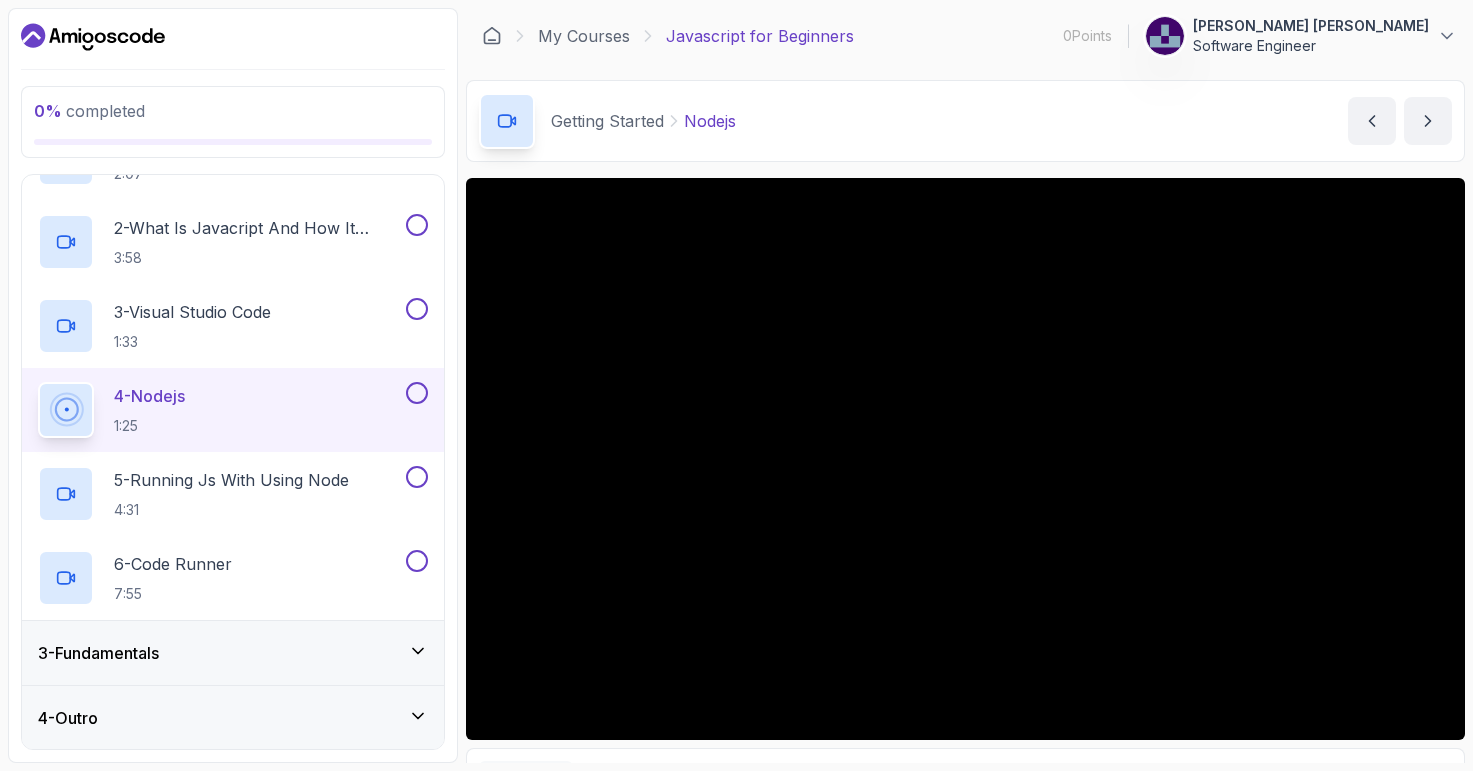 click on "3  -  Fundamentals" at bounding box center [233, 653] 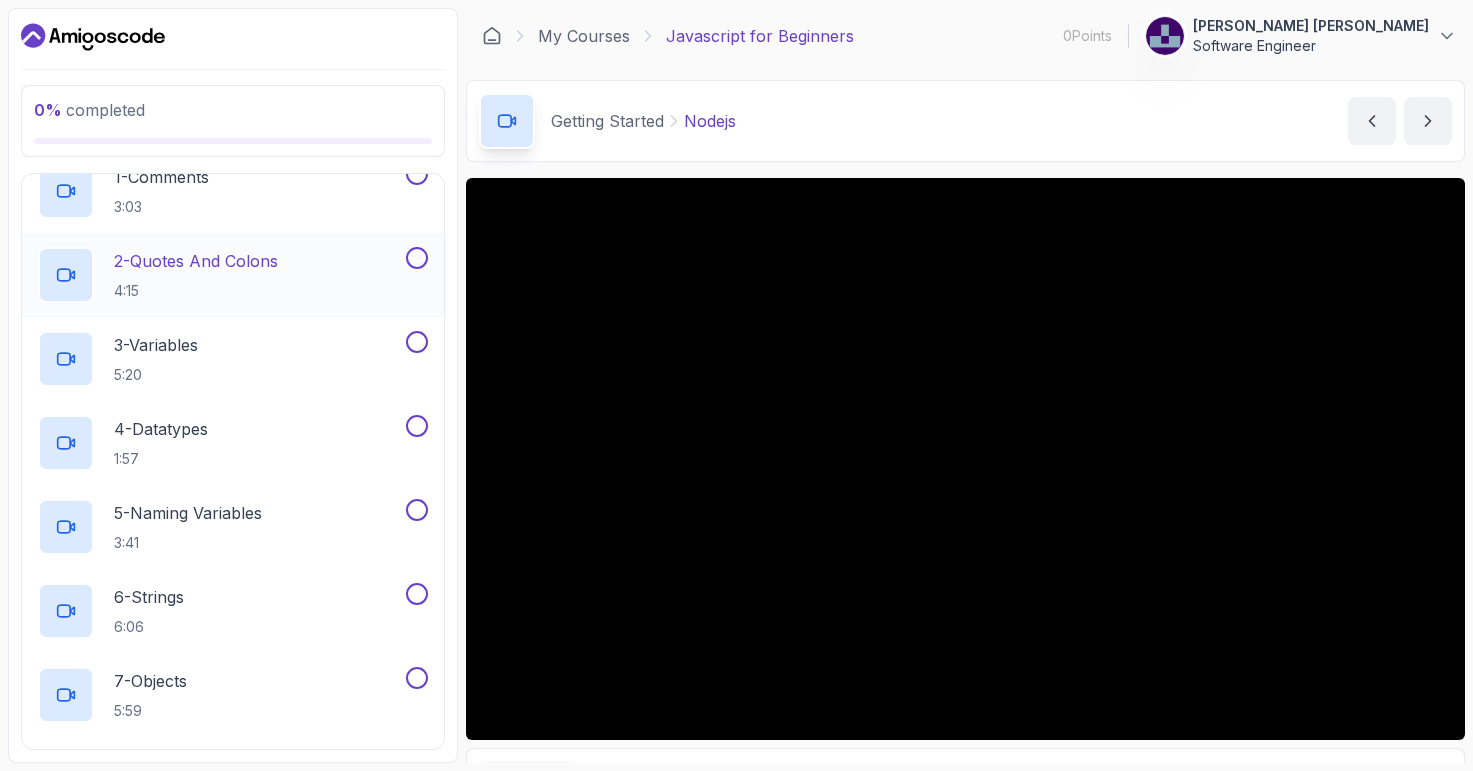 scroll, scrollTop: 235, scrollLeft: 0, axis: vertical 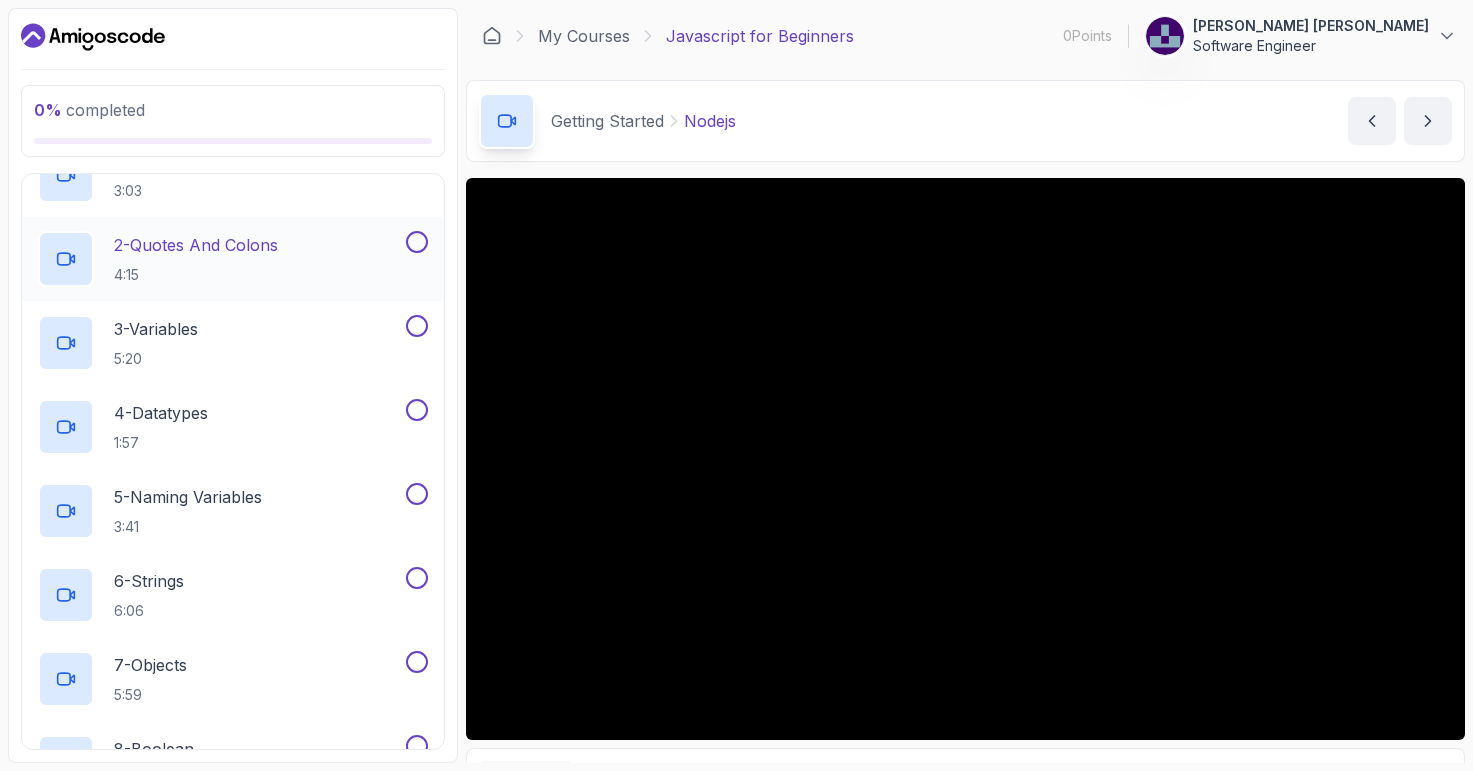 click on "4:15" at bounding box center [196, 275] 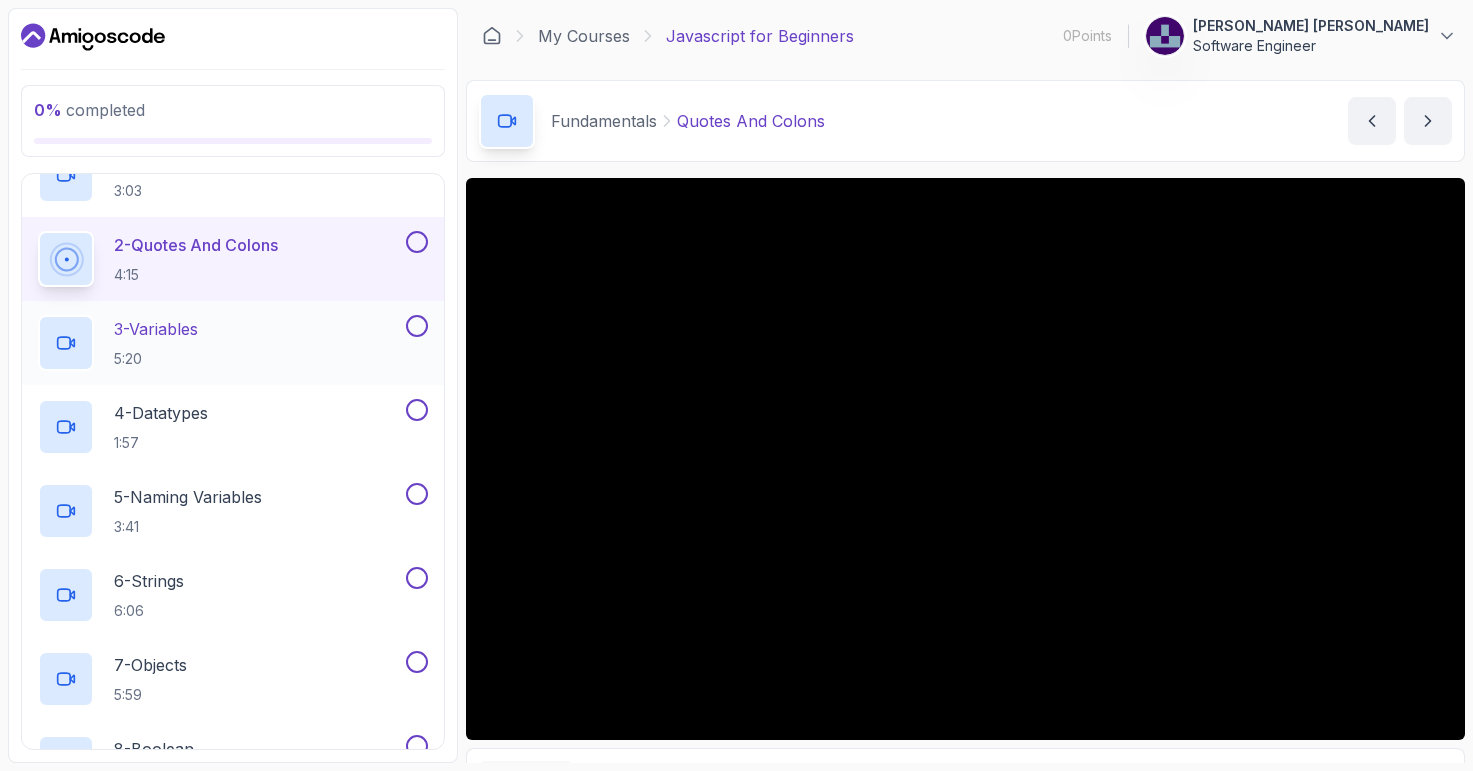 type 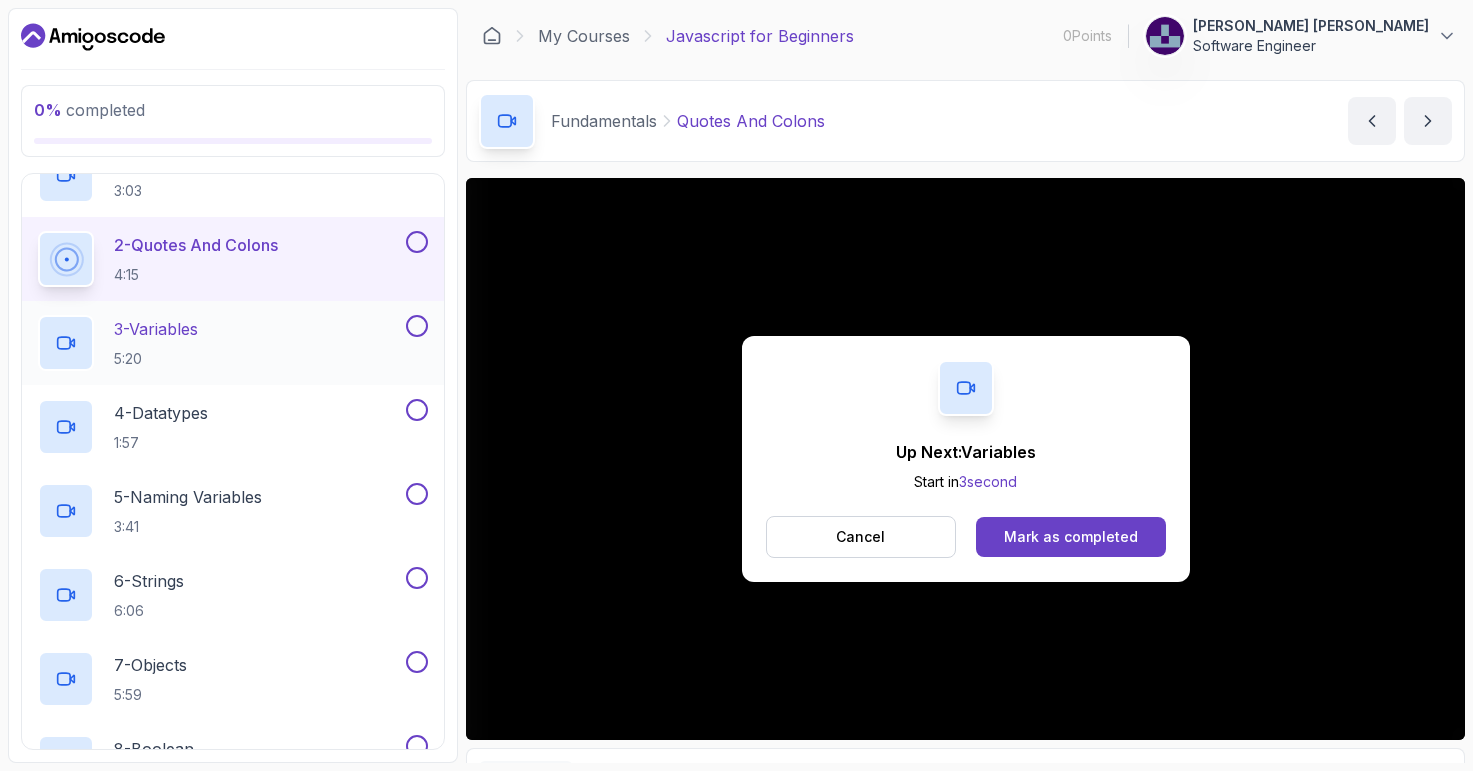 click on "3  -  Variables 5:20" at bounding box center (220, 343) 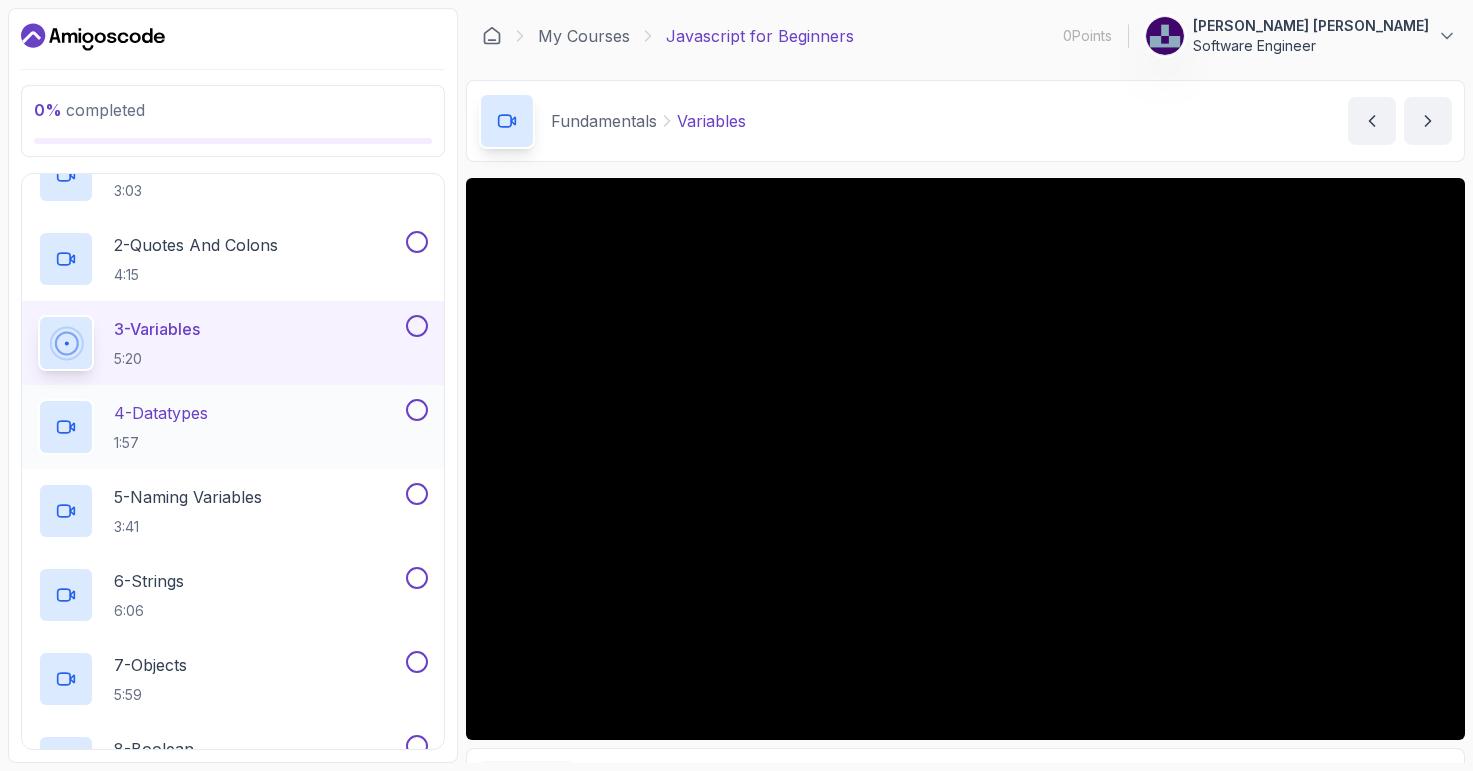 click on "4  -  Datatypes 1:57" at bounding box center [220, 427] 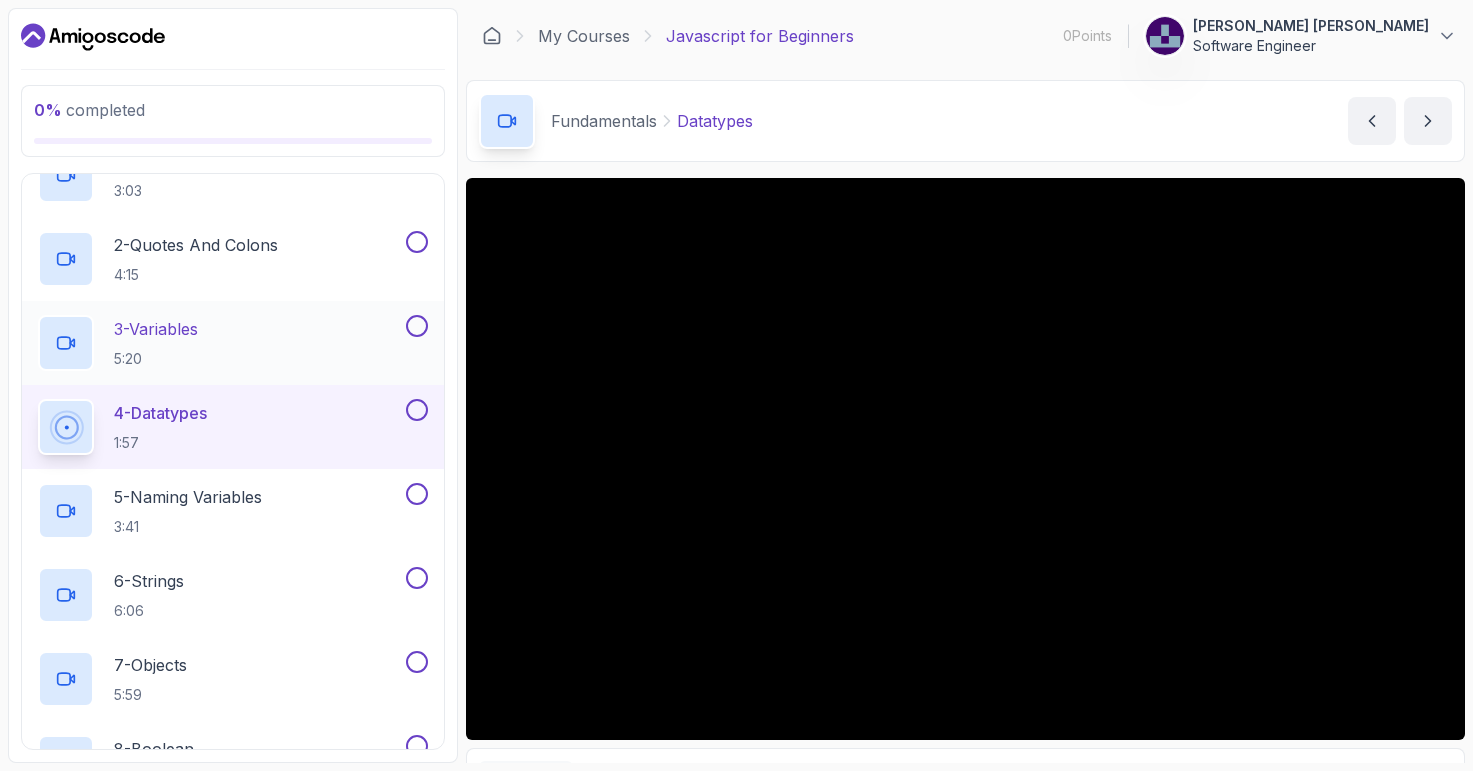 click on "3  -  Variables 5:20" at bounding box center [220, 343] 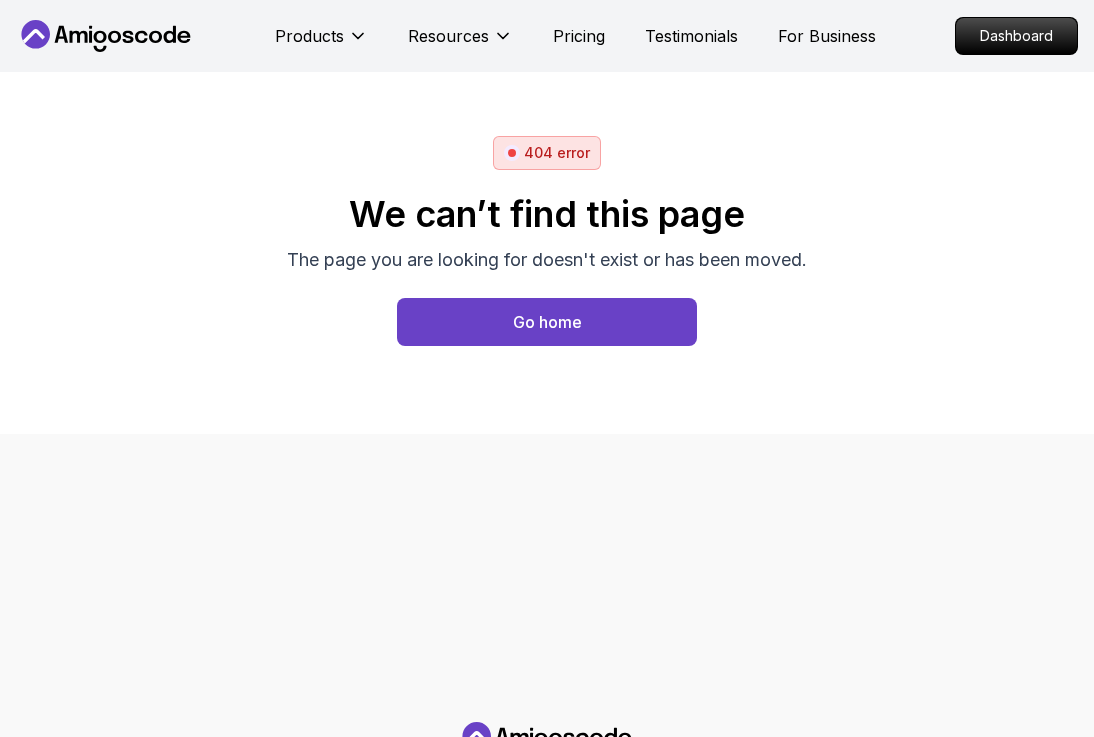 scroll, scrollTop: 0, scrollLeft: 0, axis: both 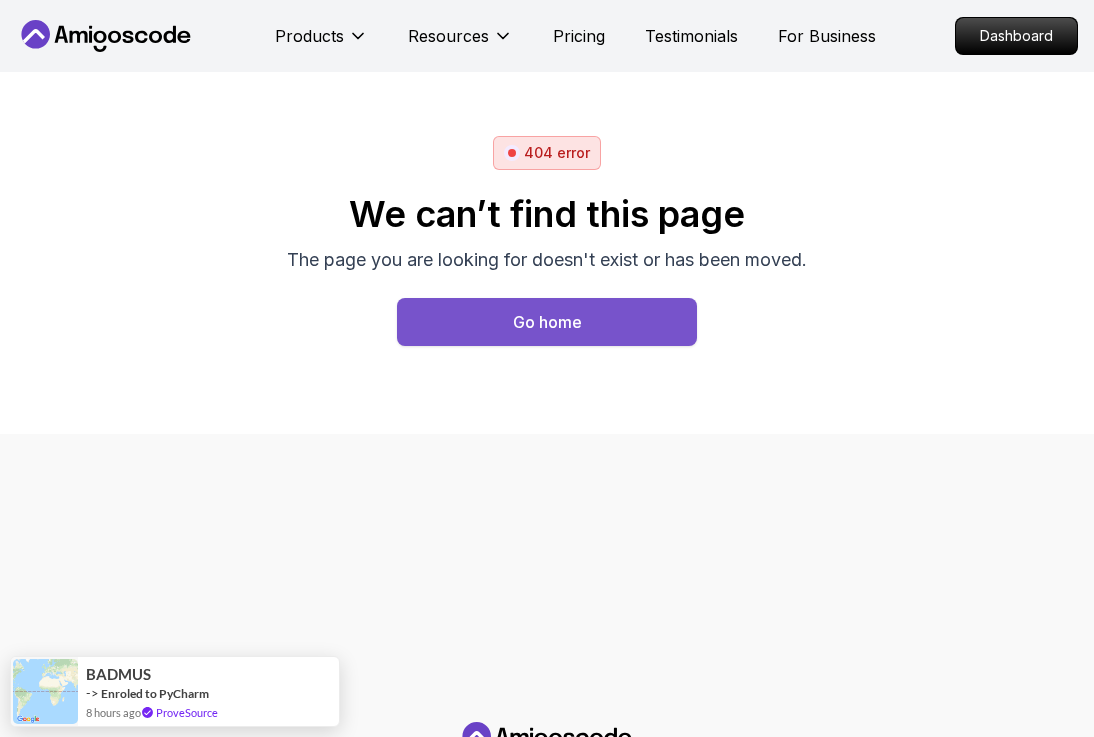click on "Go home" at bounding box center (547, 322) 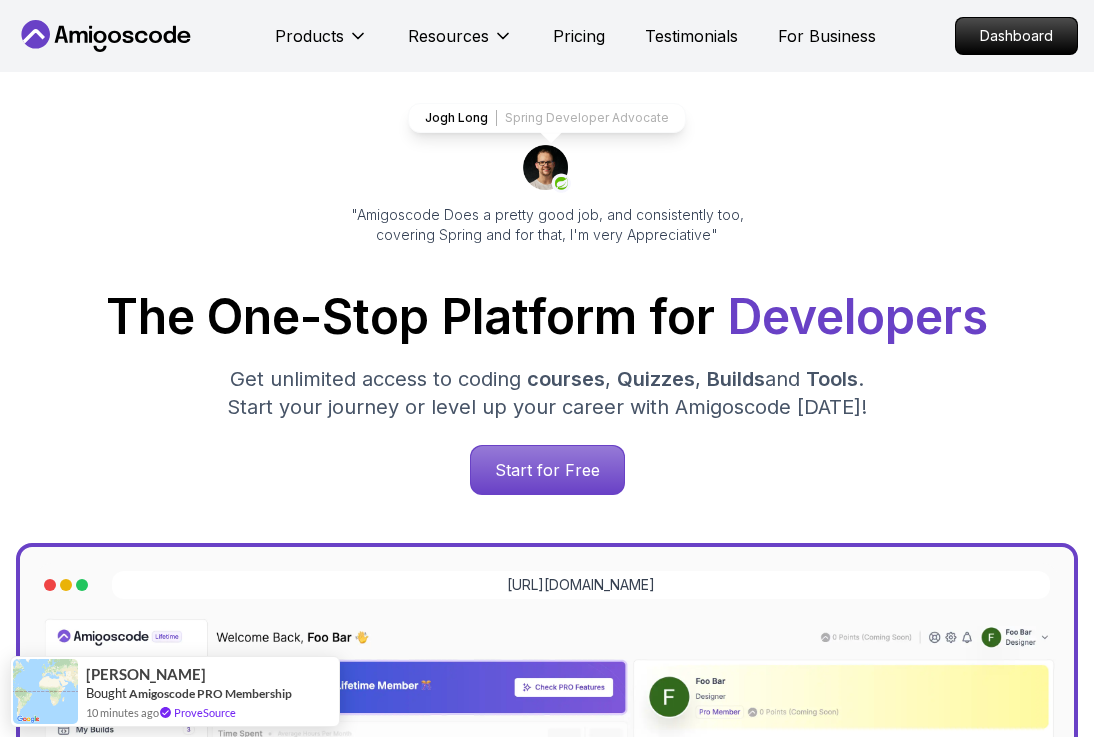 scroll, scrollTop: 70, scrollLeft: 0, axis: vertical 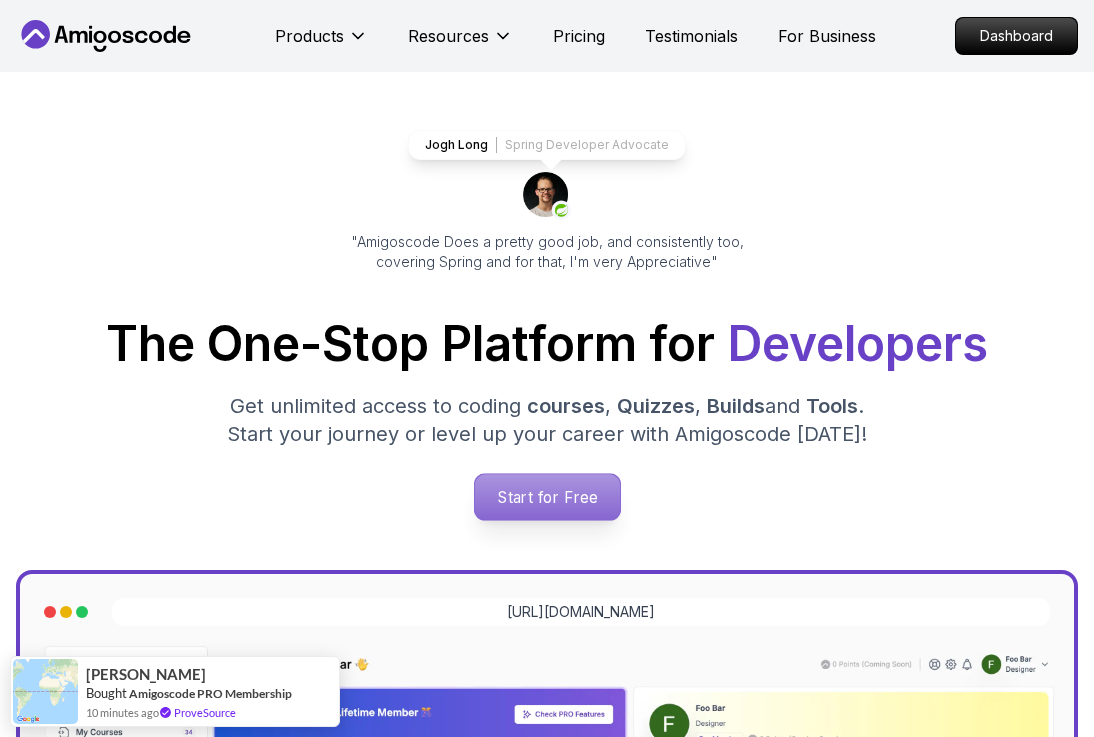 click on "Start for Free" at bounding box center (546, 497) 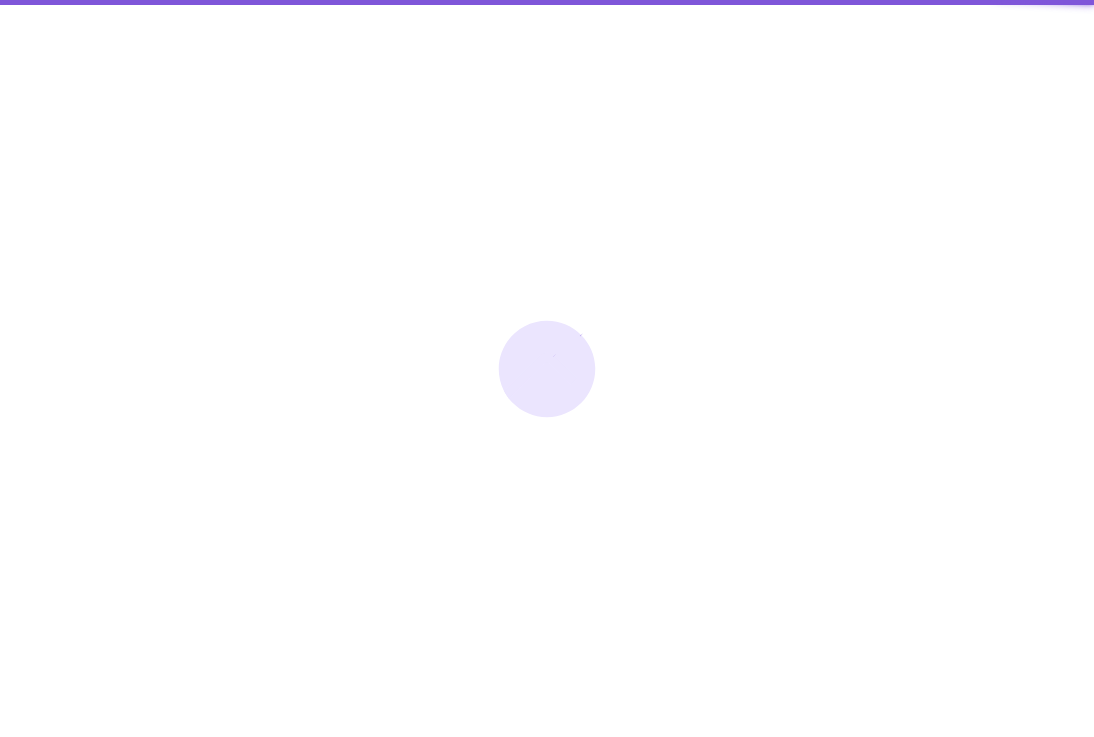 scroll, scrollTop: 0, scrollLeft: 0, axis: both 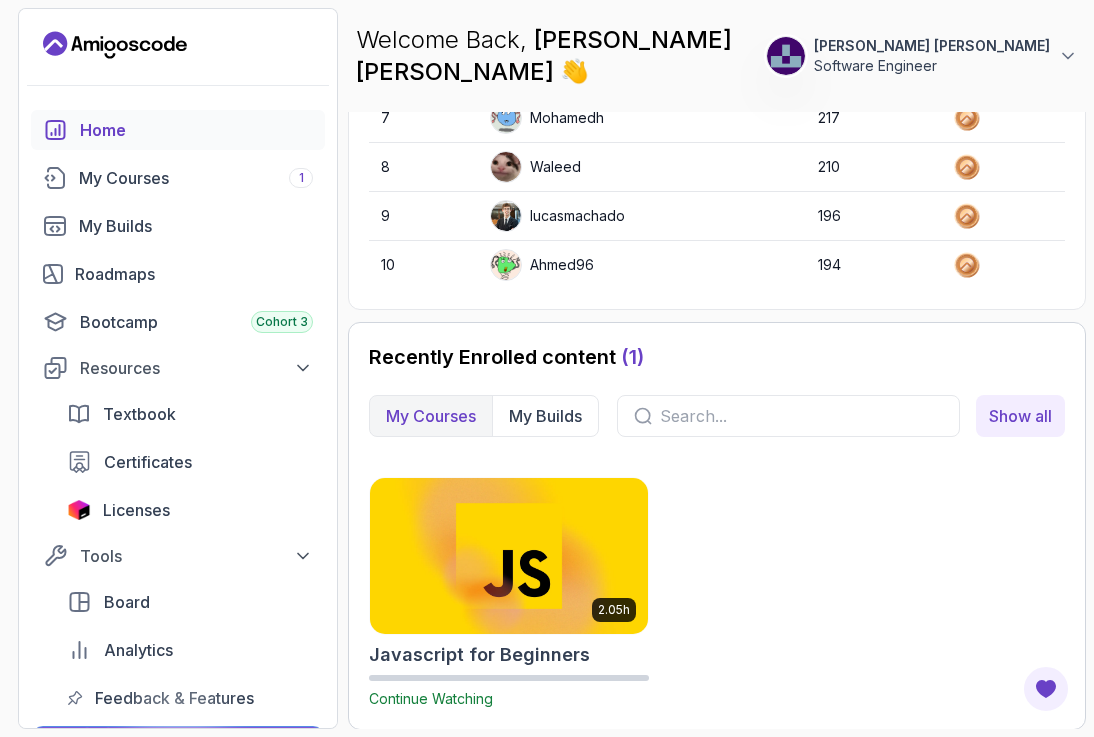 click at bounding box center (801, 416) 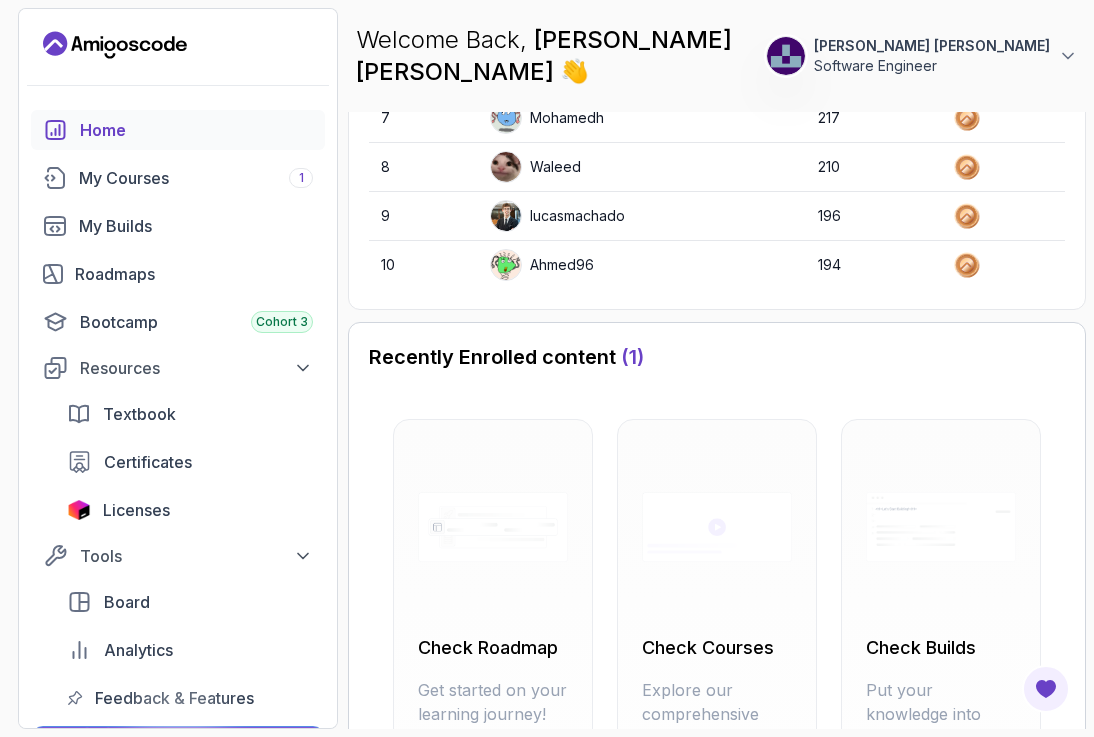 click on "Recently Enrolled content   ( 1 ) Check Roadmap Get started on your learning journey! Follow our curated roadmap for Frontend, Backend, or DevOps to build a strong foundation. View Roadmap Check Courses Explore our comprehensive courses to deepen your skills and master new technologies at your own pace. Browse Courses Check Builds Put your knowledge into practice with real-world projects. Start building and apply what you've learned! Explore Builds" at bounding box center [717, 664] 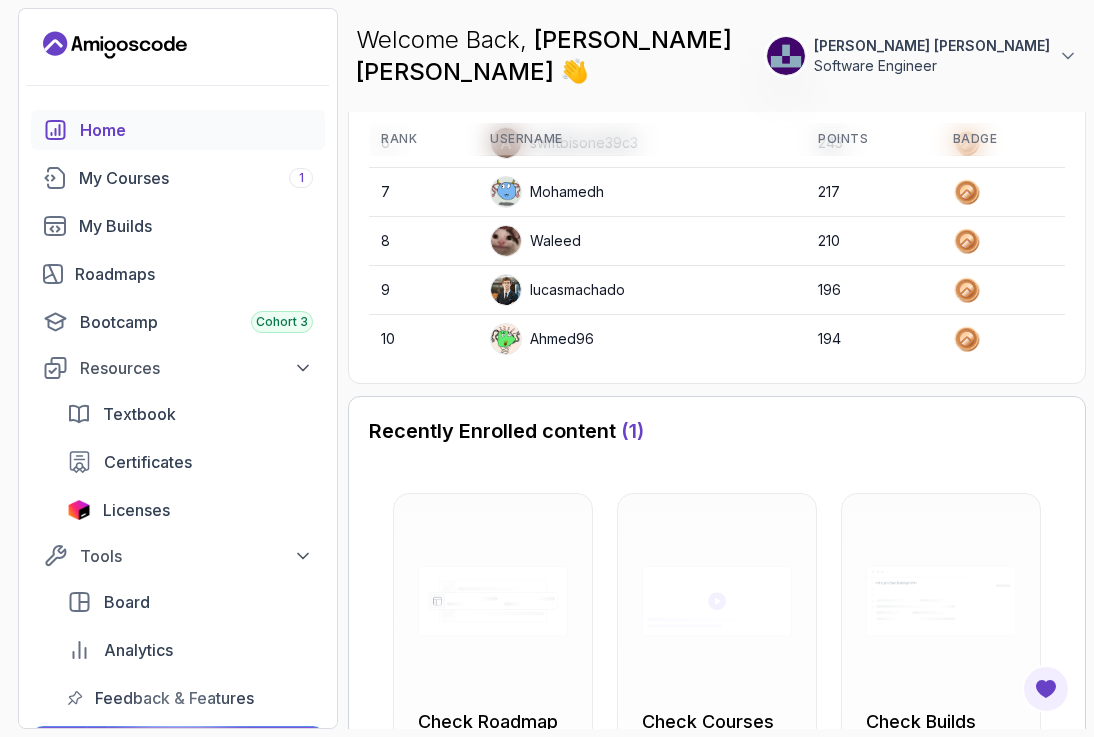 scroll, scrollTop: 1091, scrollLeft: 0, axis: vertical 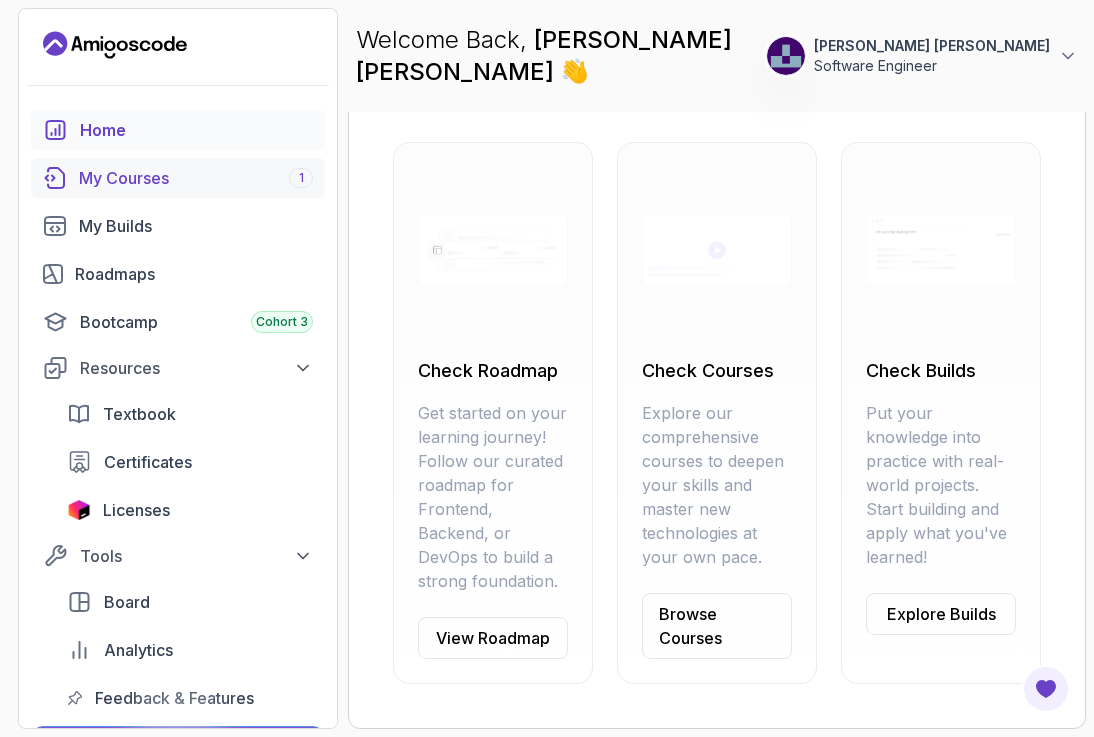 click on "My Courses 1" at bounding box center [196, 178] 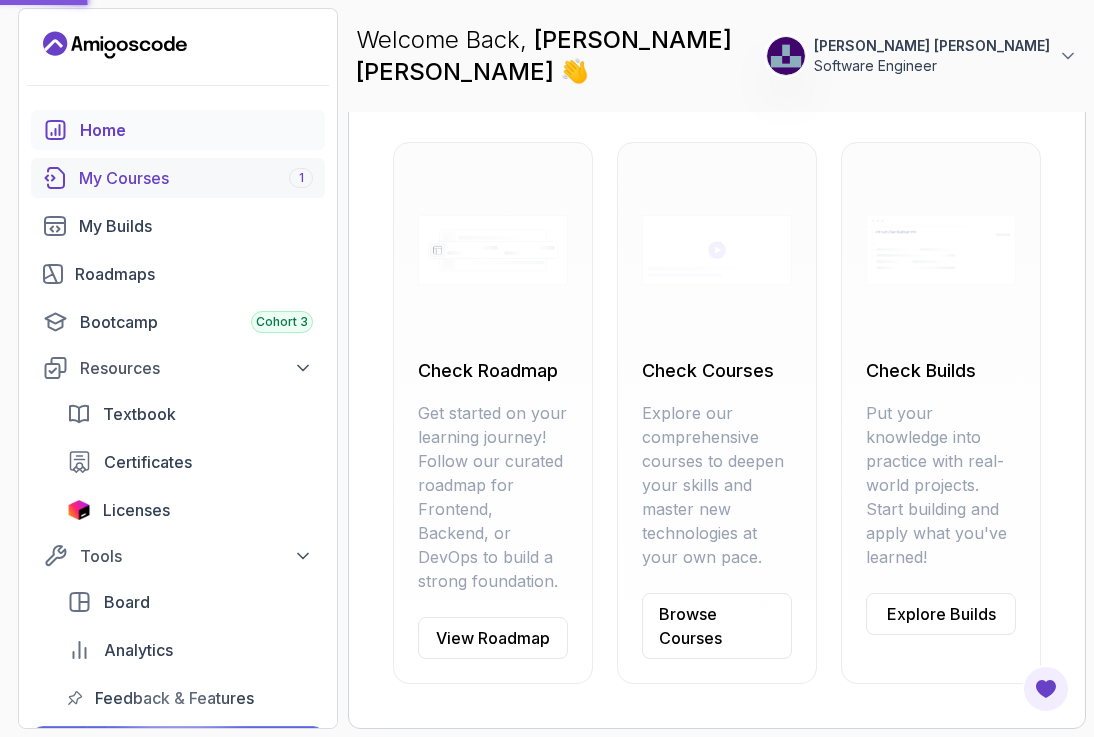 scroll, scrollTop: 0, scrollLeft: 0, axis: both 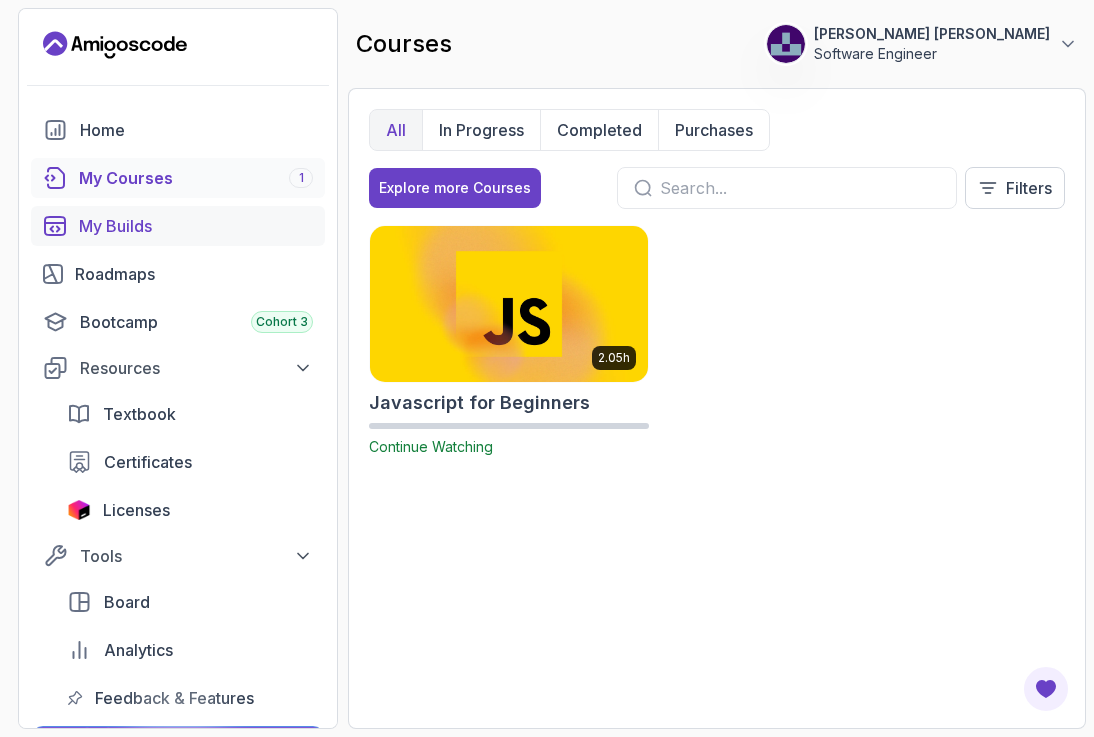 click on "My Builds" at bounding box center (196, 226) 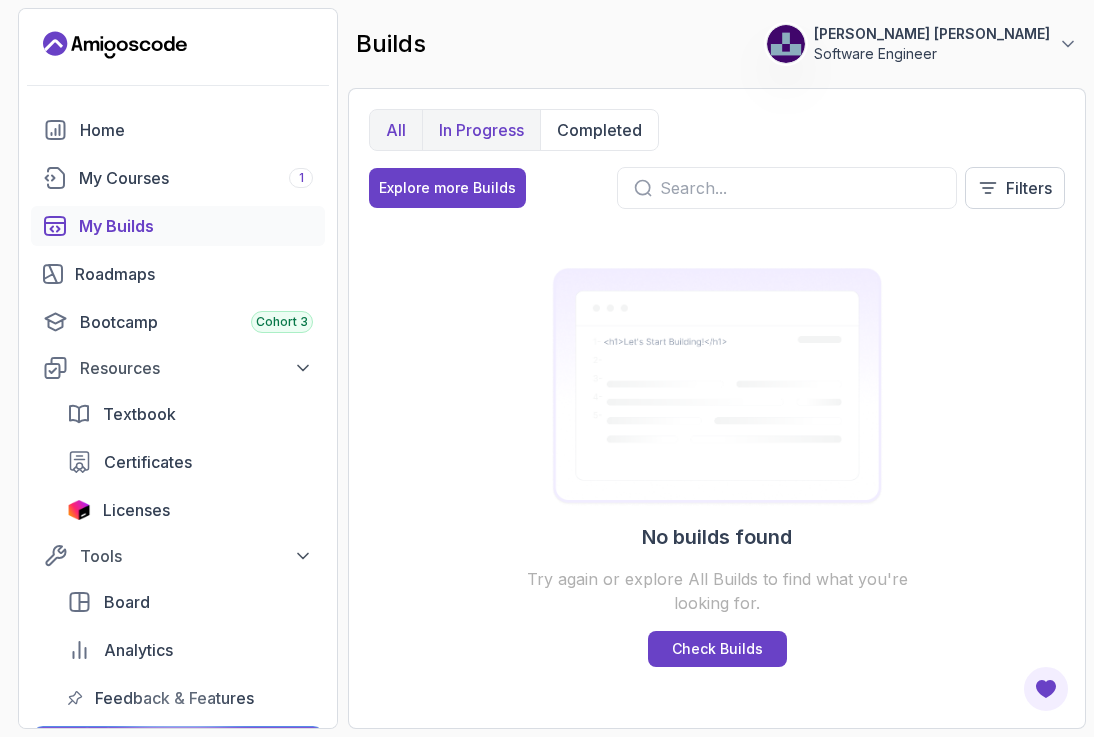 click on "In Progress" at bounding box center (481, 130) 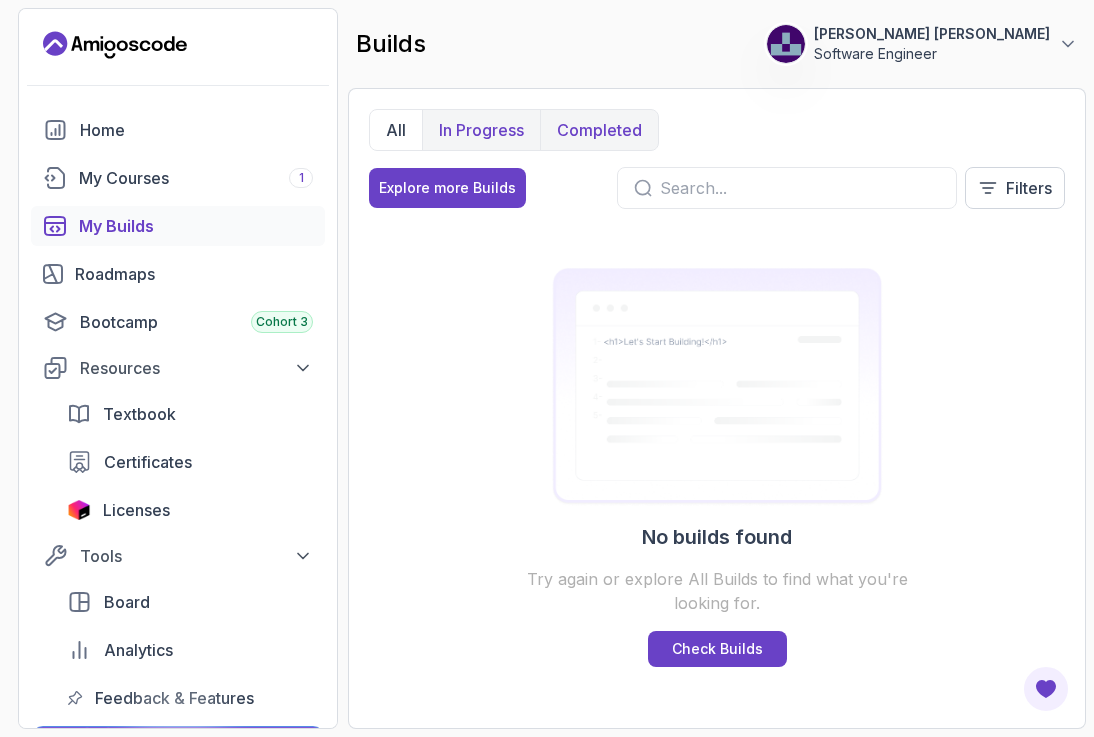click on "Completed" at bounding box center (599, 130) 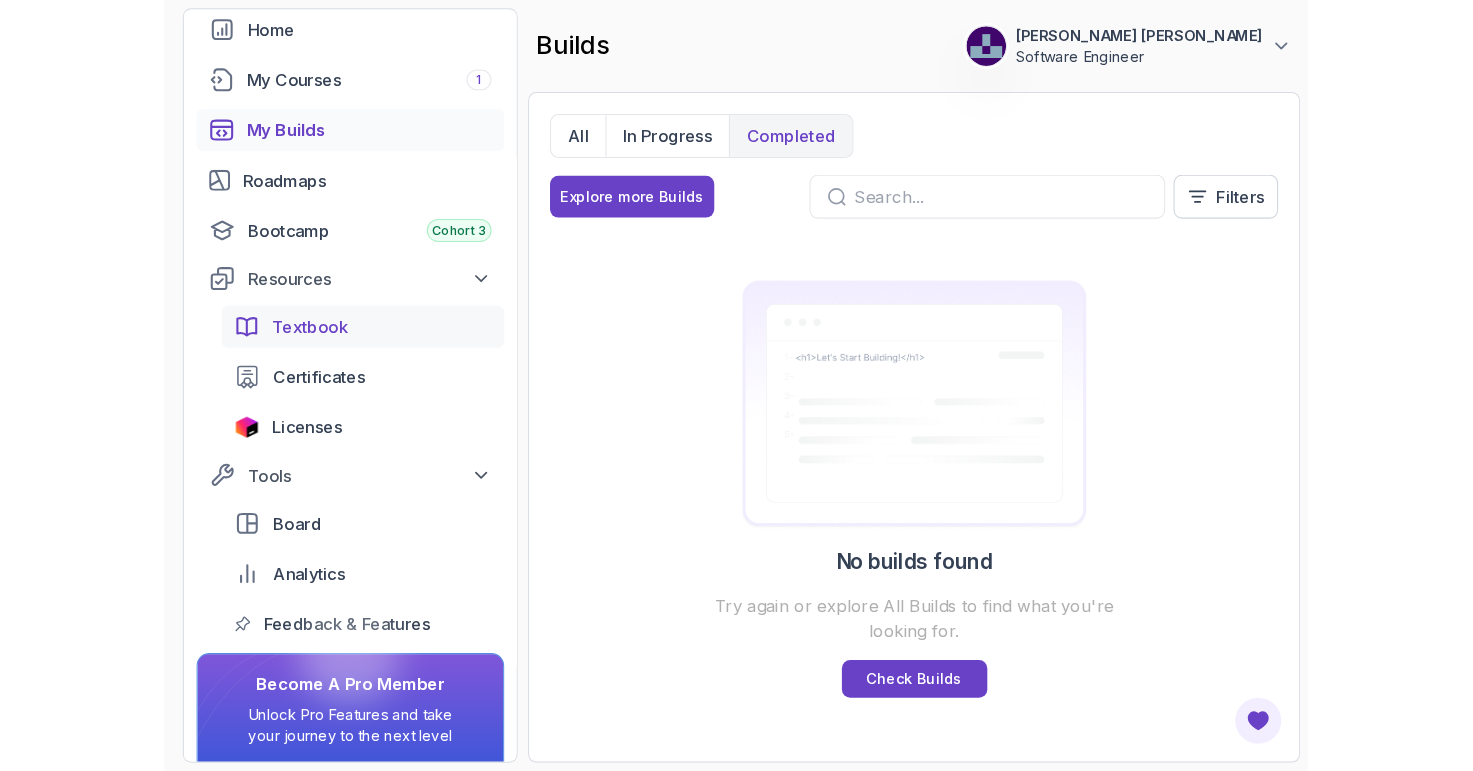 scroll, scrollTop: 0, scrollLeft: 0, axis: both 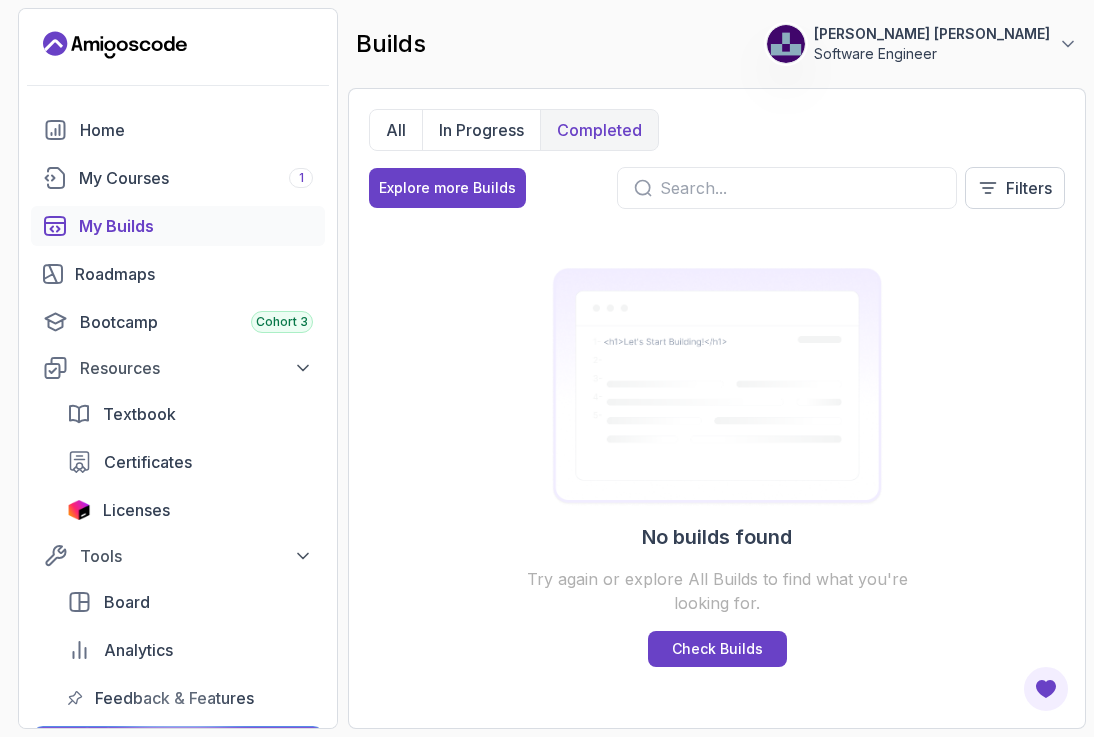 click 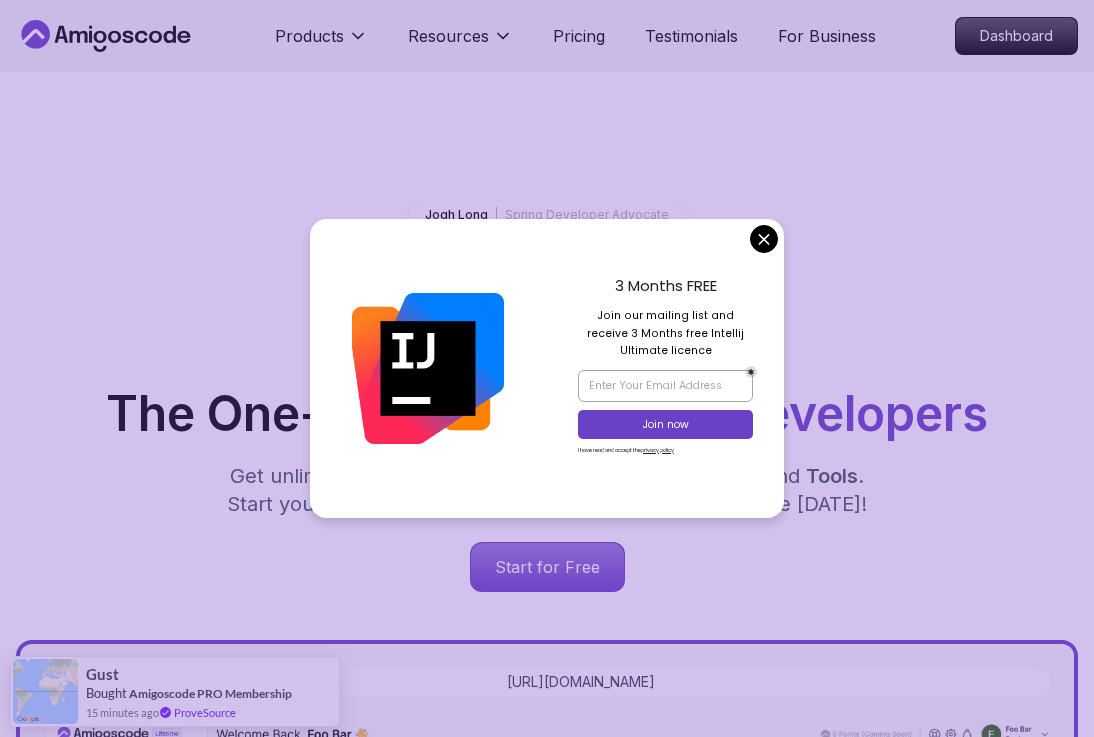 click on "Products Resources Pricing Testimonials For Business Dashboard Products Resources Pricing Testimonials For Business Dashboard Jogh Long Spring Developer Advocate "Amigoscode Does a pretty good job, and consistently too, covering Spring and for that, I'm very Appreciative" The One-Stop Platform for   Developers Get unlimited access to coding   courses ,   Quizzes ,   Builds  and   Tools . Start your journey or level up your career with Amigoscode today! Start for Free https://amigoscode.com/dashboard OUR AMIGO STUDENTS WORK IN TOP COMPANIES Courses Builds Discover Amigoscode's Latest   Premium Courses! Get unlimited access to coding   courses ,   Quizzes ,   Builds  and   Tools . Start your journey or level up your career with Amigoscode today! Browse all  courses Advanced Spring Boot Pro Dive deep into Spring Boot with our advanced course, designed to take your skills from intermediate to expert level. NEW Spring Boot for Beginners Java for Developers Pro React JS Developer Guide Pro Spring AI Pro Pro     ," at bounding box center (547, 6149) 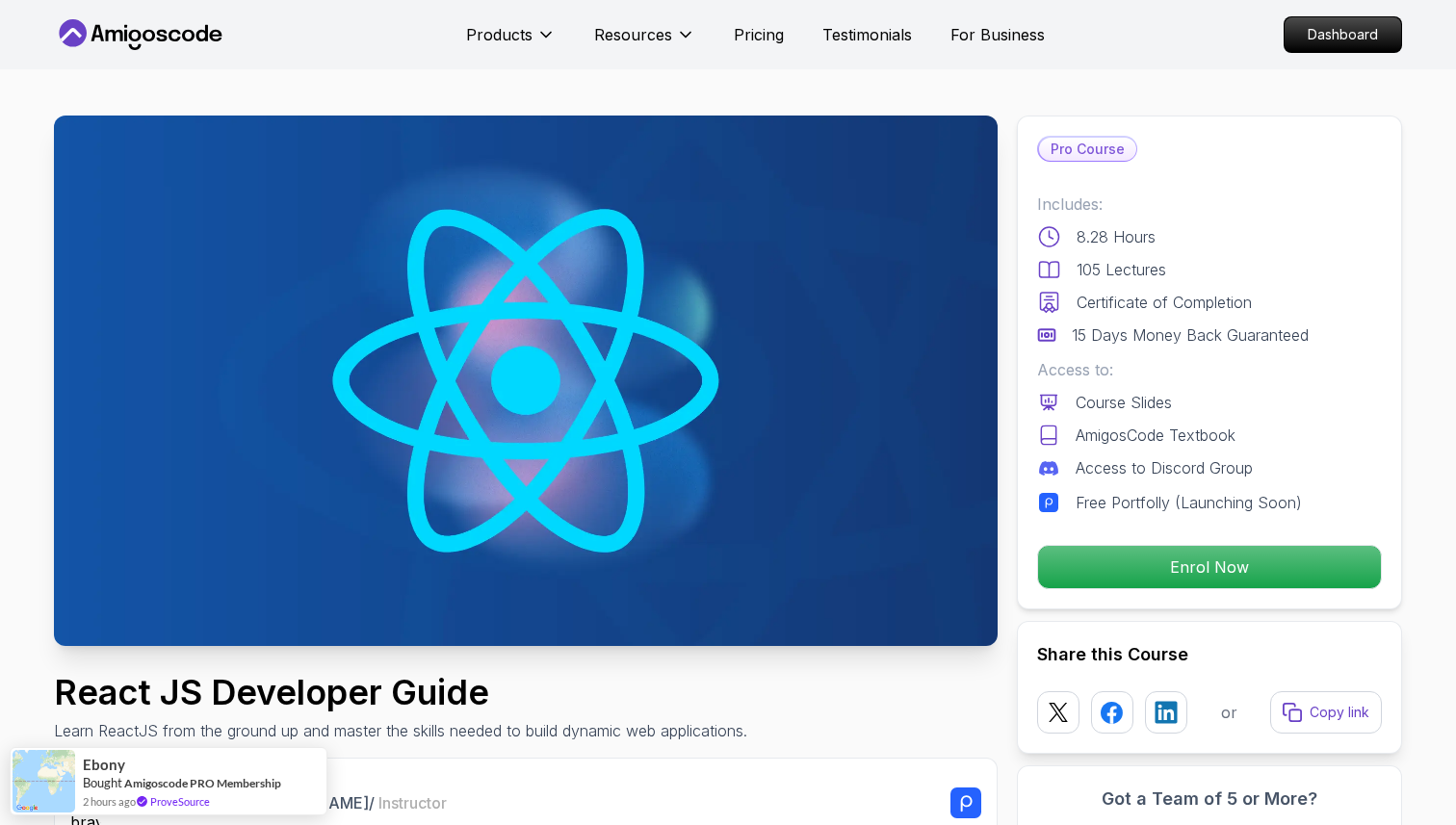 scroll, scrollTop: 7554, scrollLeft: 0, axis: vertical 